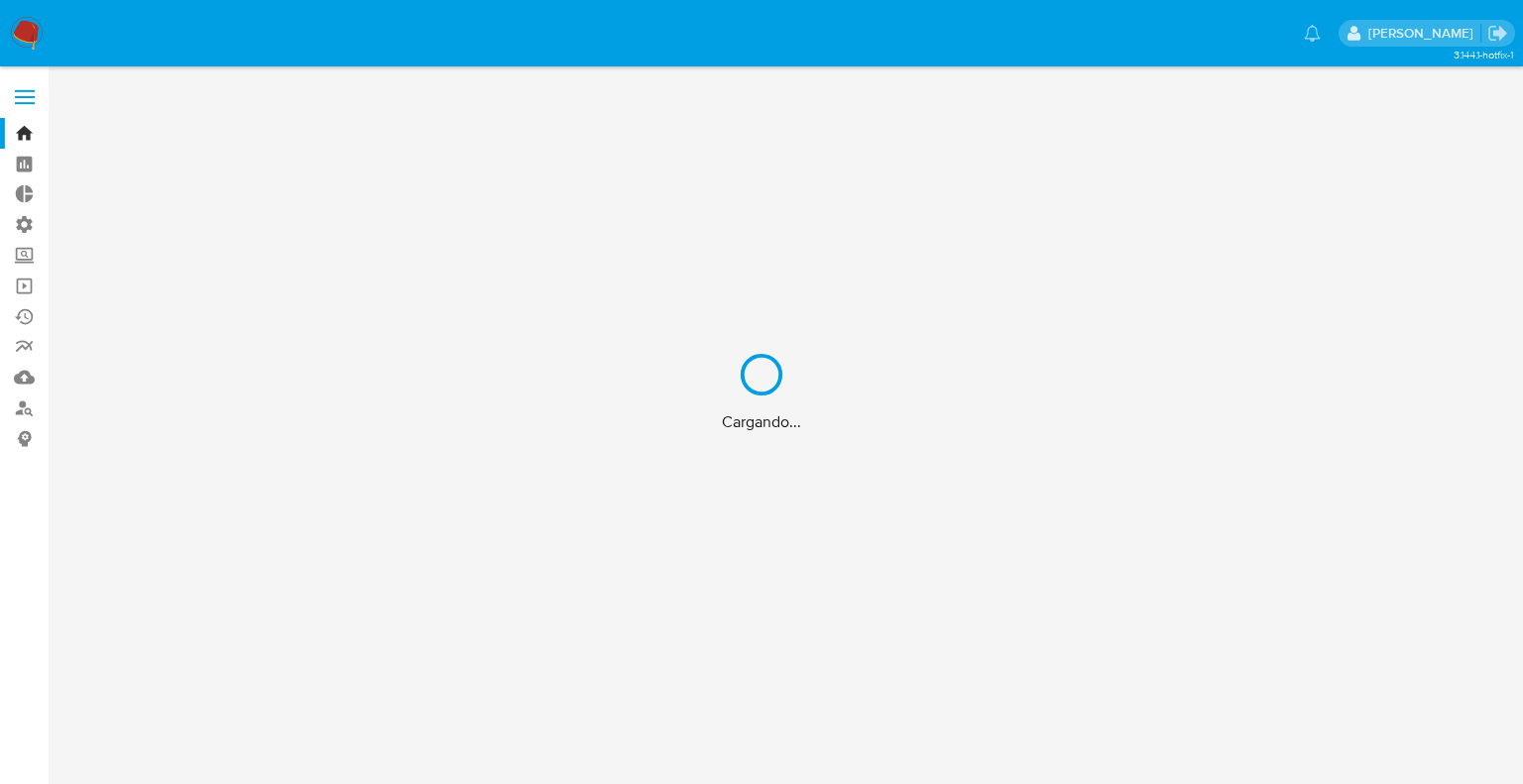 click on "Cargando..." at bounding box center (762, 392) 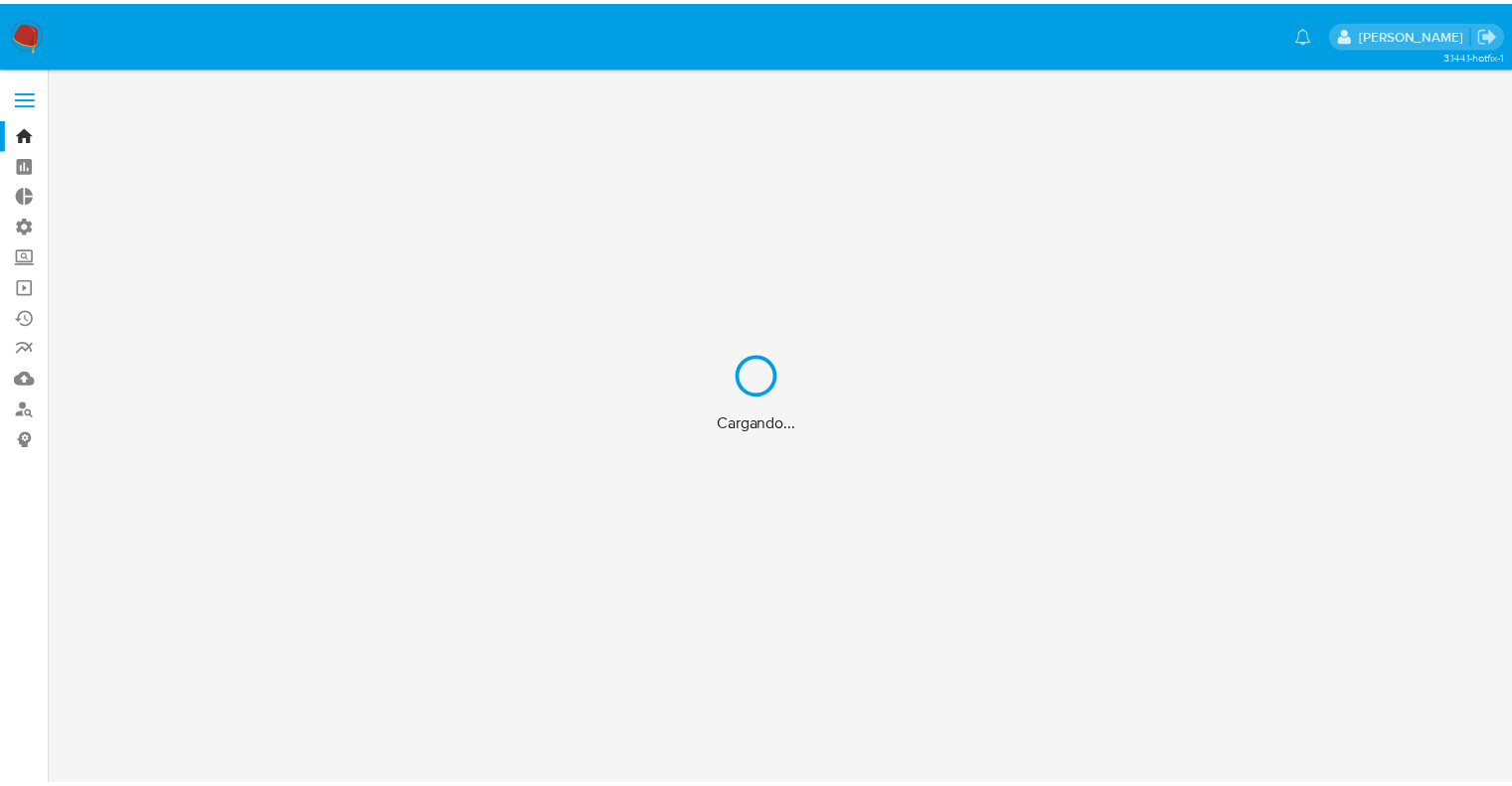 scroll, scrollTop: 0, scrollLeft: 0, axis: both 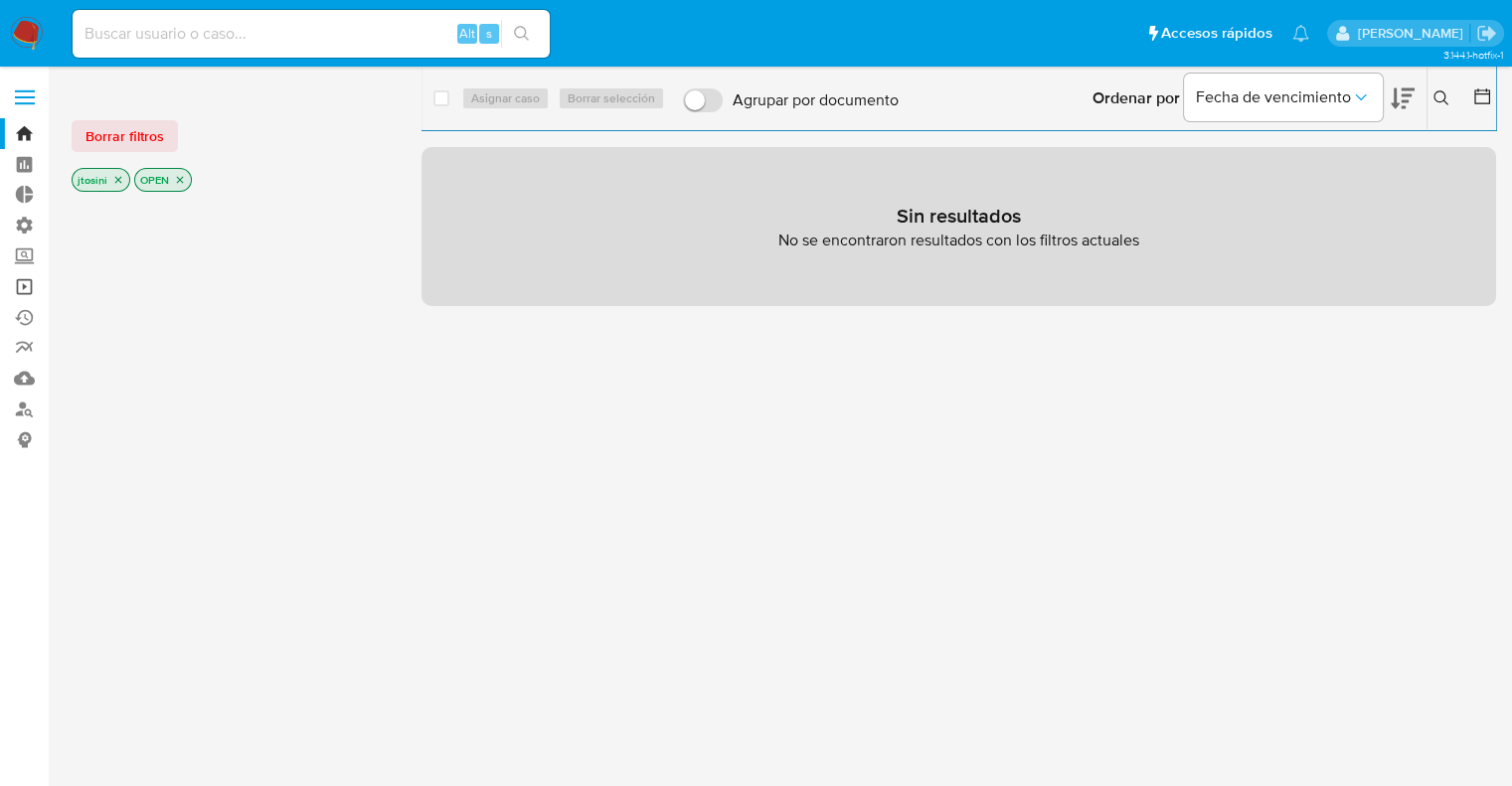 click on "Operaciones masivas" at bounding box center [118, 286] 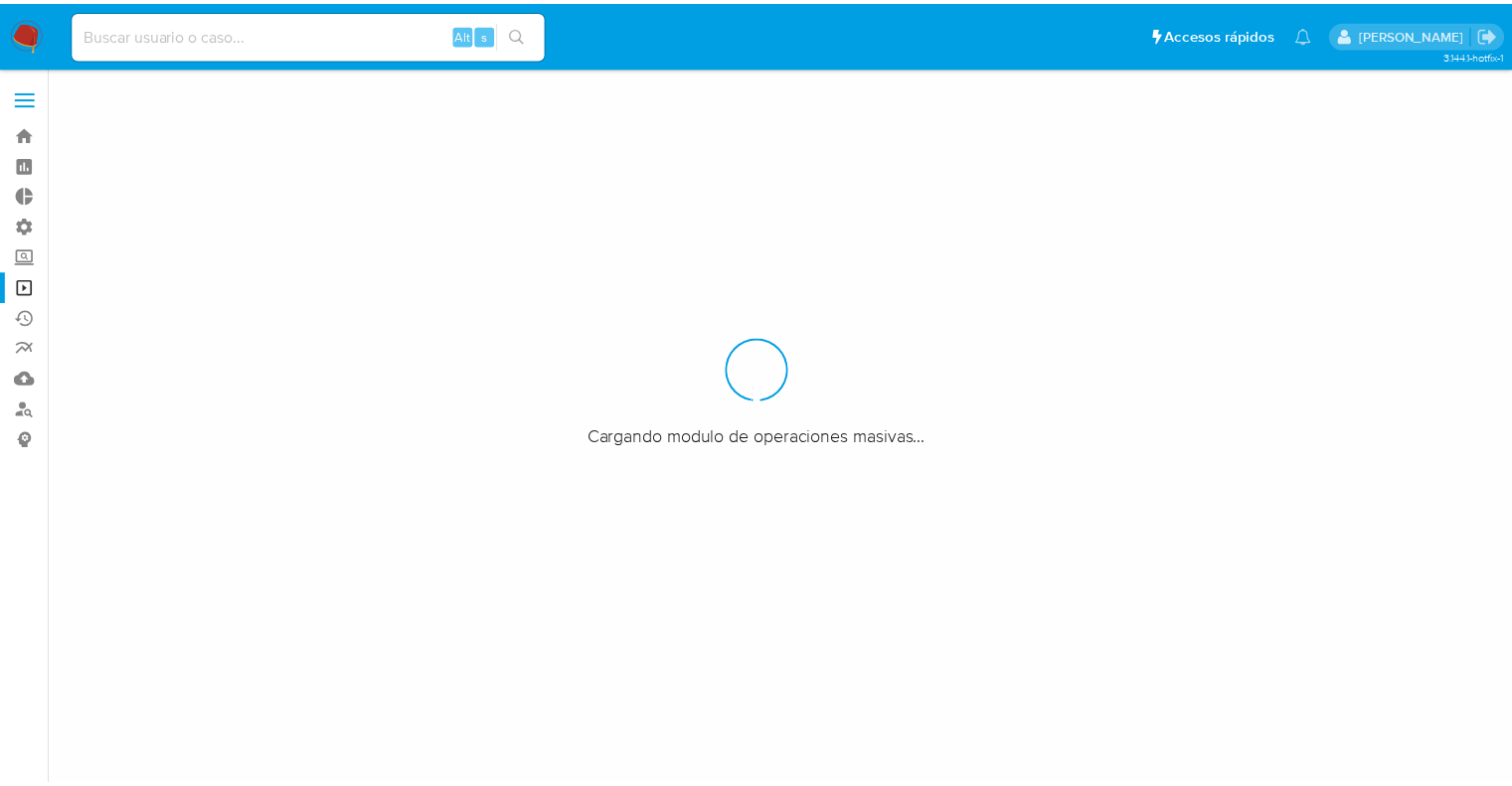 scroll, scrollTop: 0, scrollLeft: 0, axis: both 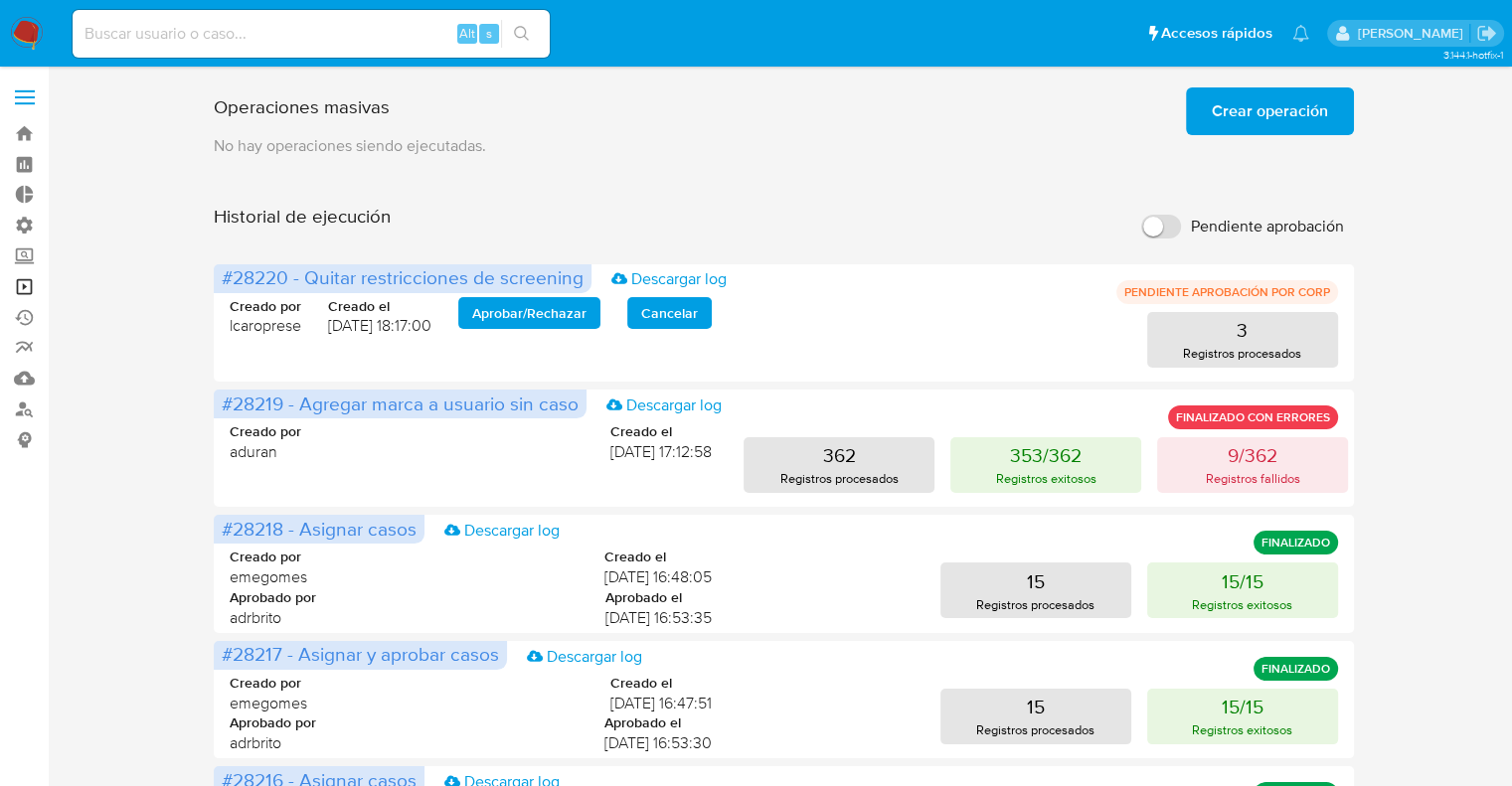 click on "Operaciones masivas" at bounding box center [118, 286] 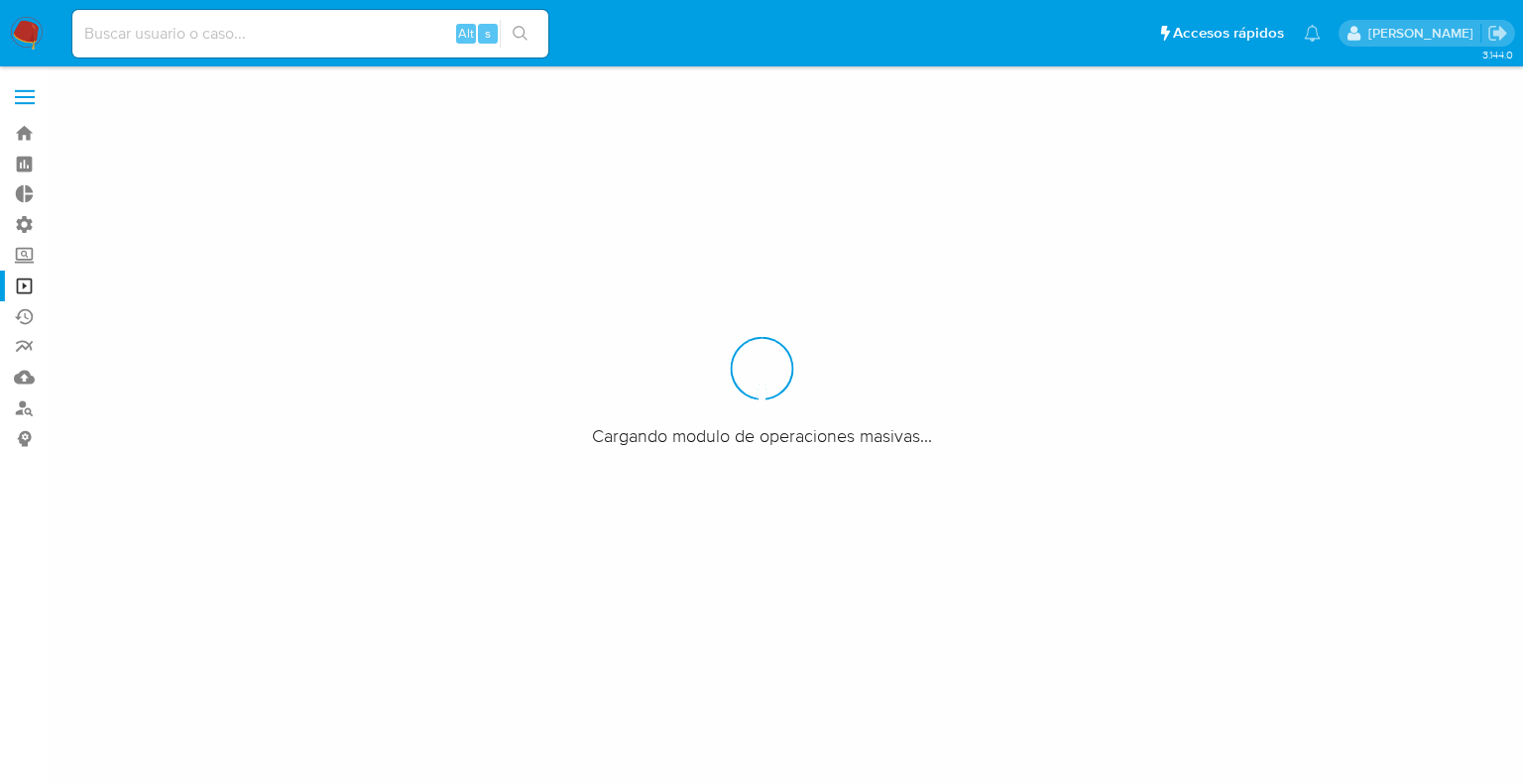 scroll, scrollTop: 0, scrollLeft: 0, axis: both 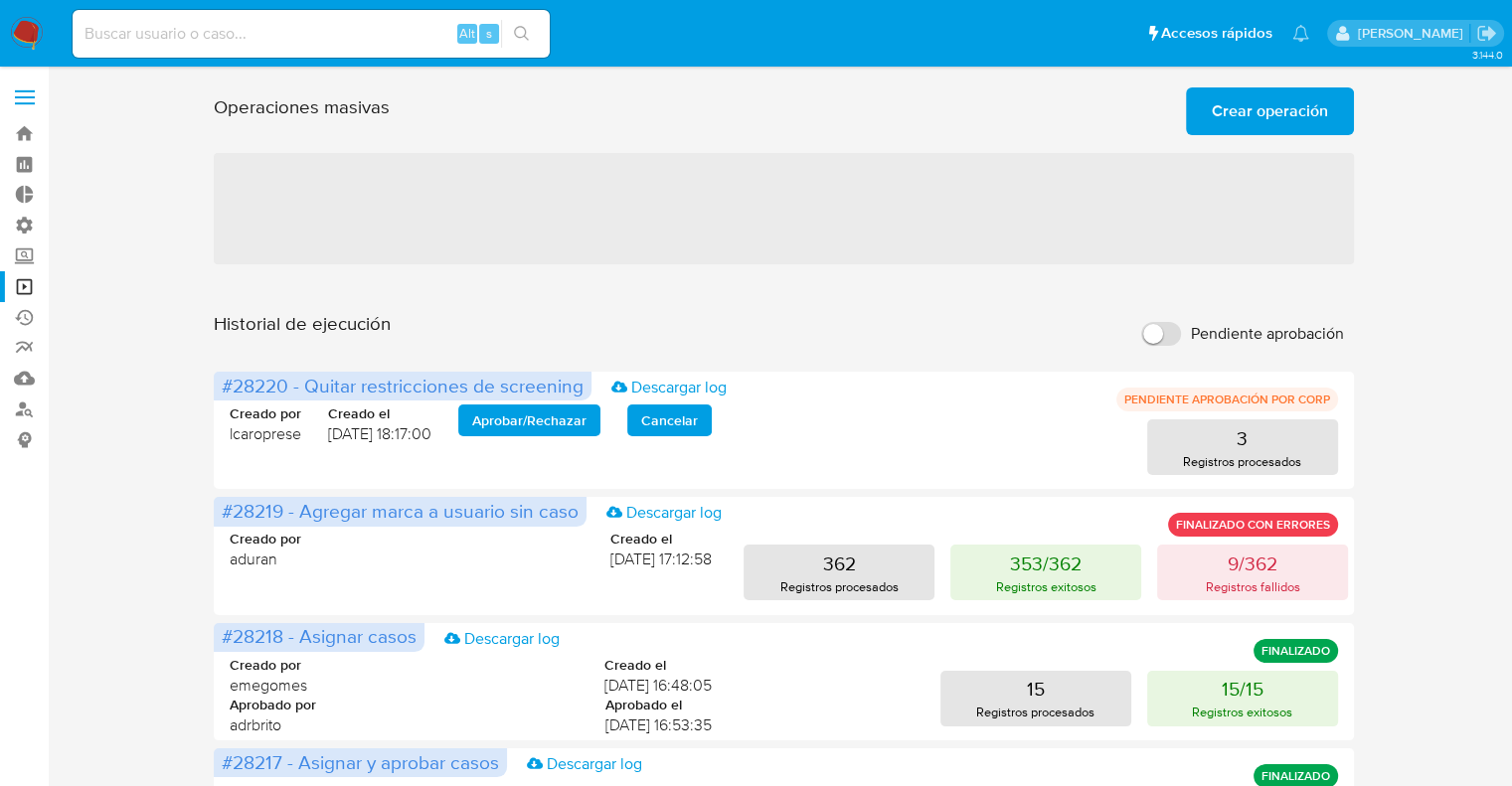 click on "Crear operación" at bounding box center (1269, 111) 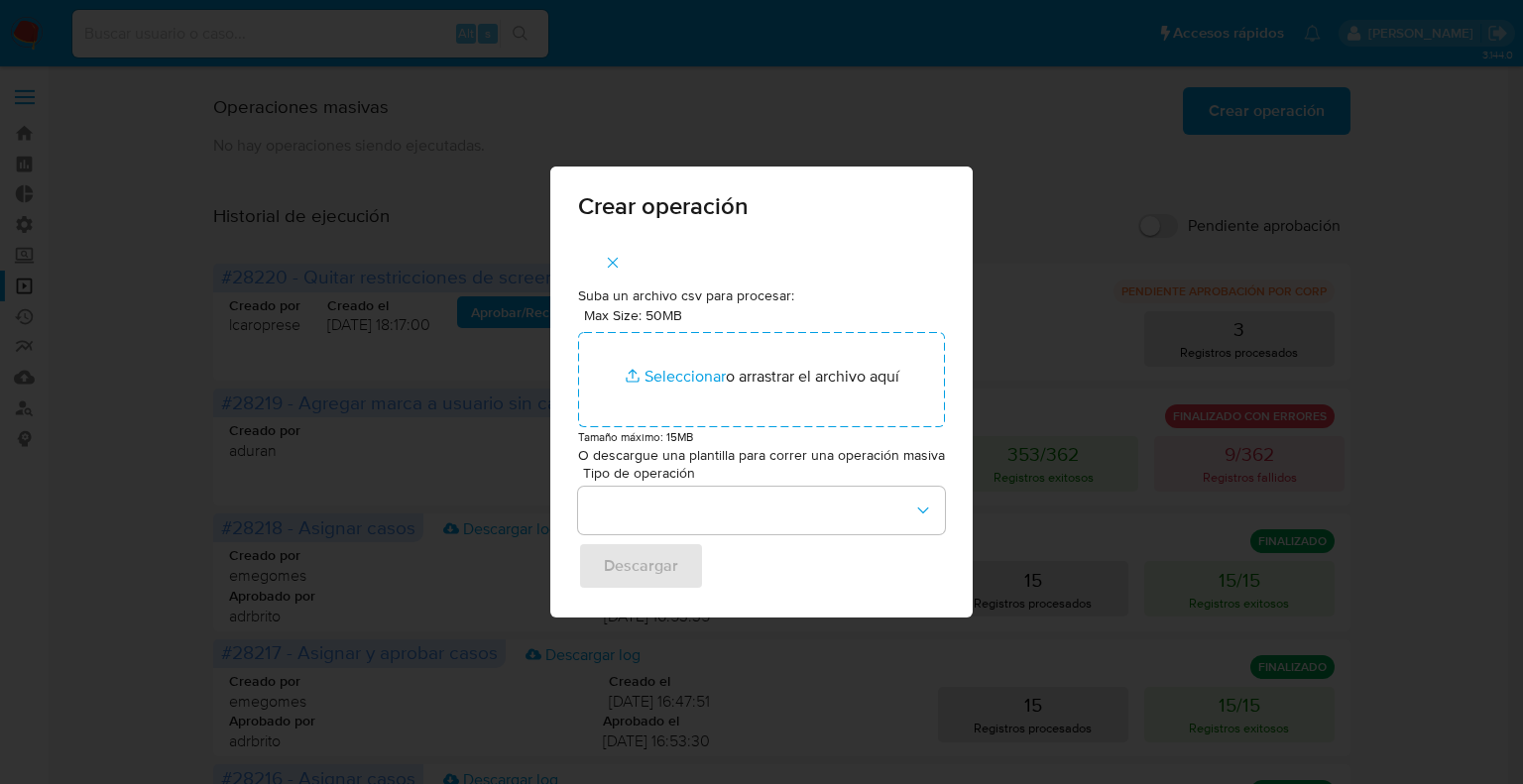 click on "O descargue una plantilla para correr una operación masiva" at bounding box center (762, 456) 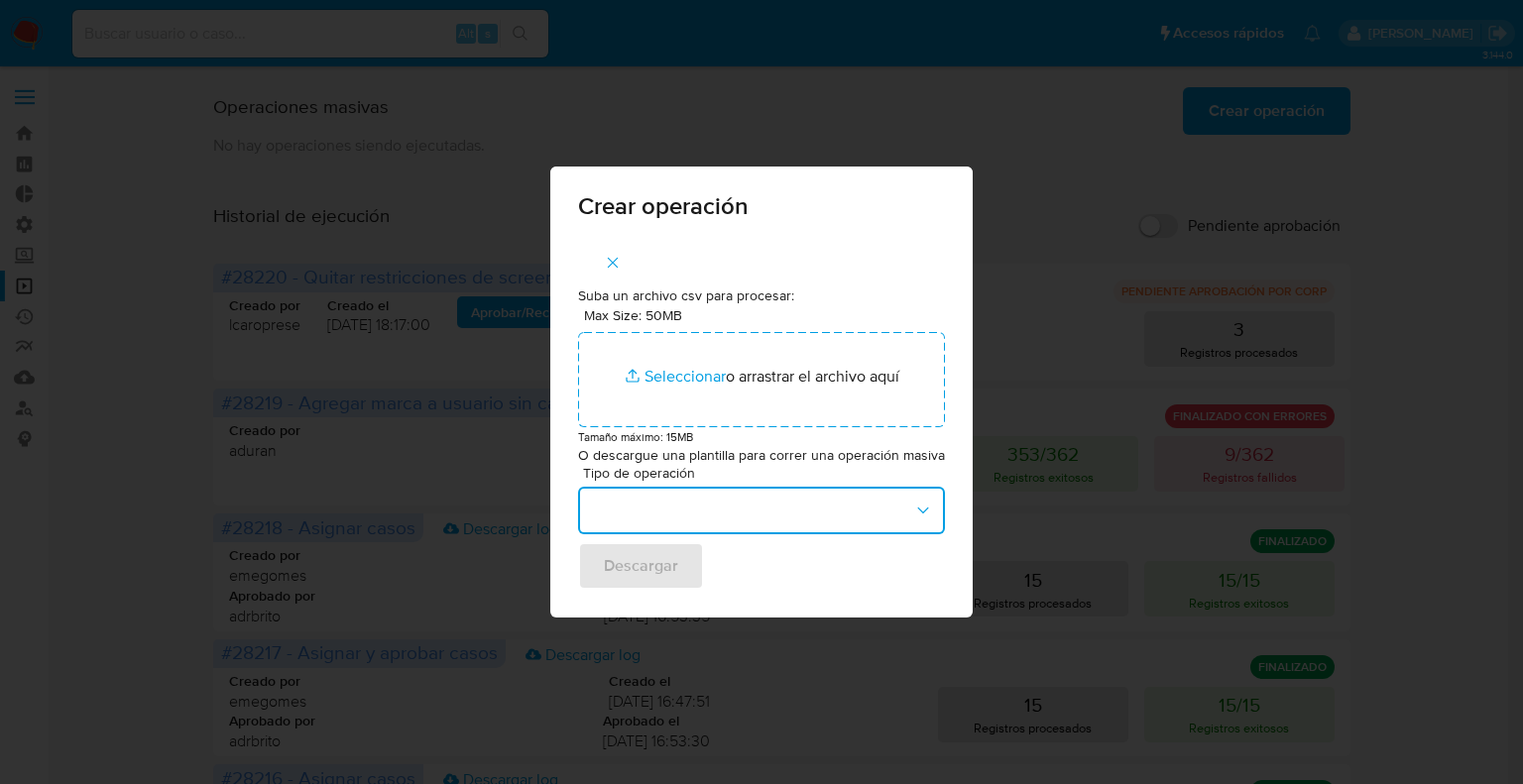 click at bounding box center (762, 510) 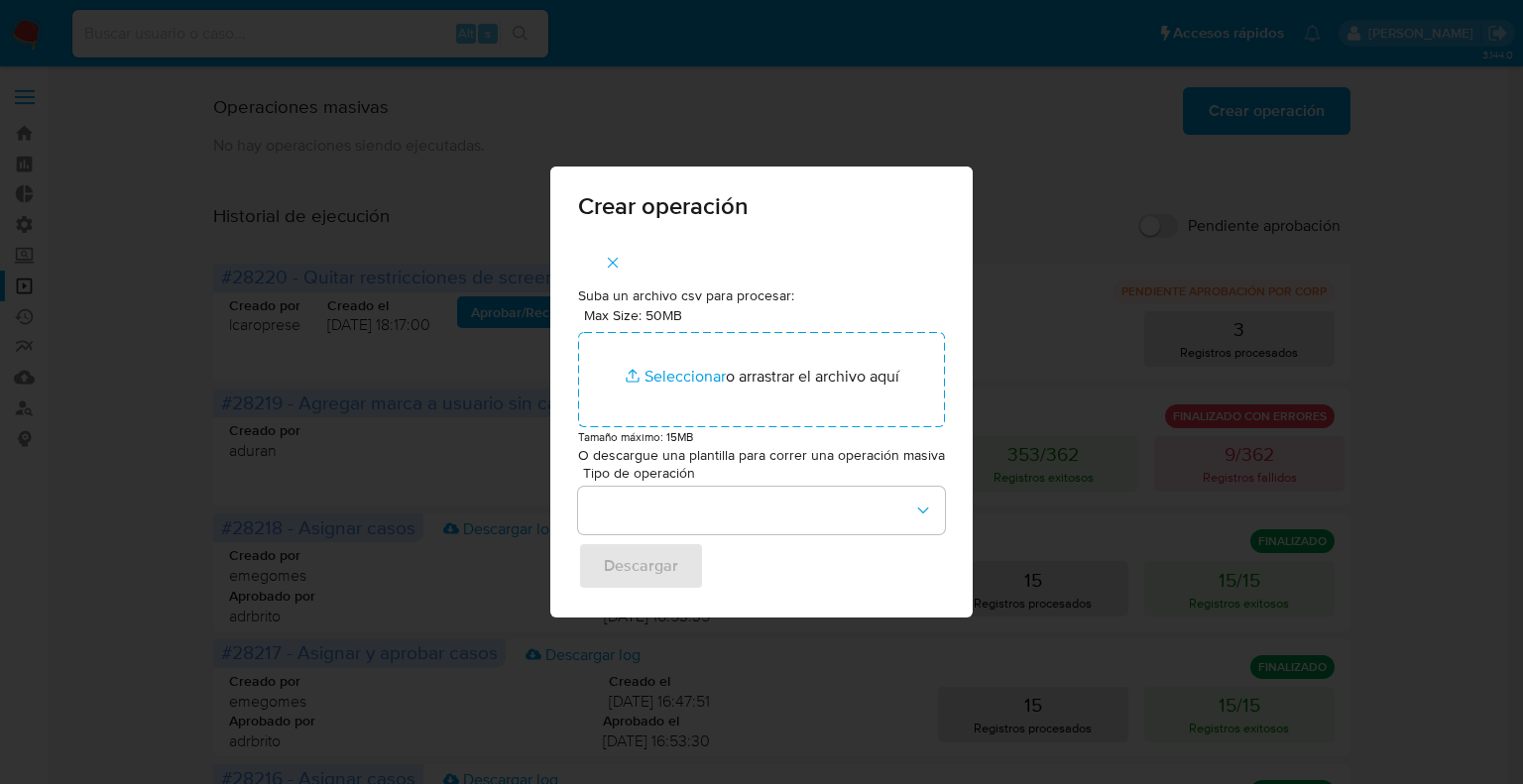 click on "Suba un archivo csv para procesar: Max Size: 50MB Seleccionar archivos Seleccionar  o arrastrar el archivo aquí Tamaño máximo: 15MB O descargue una plantilla para correr una operación masiva Tipo de operación Descargar" at bounding box center (762, 428) 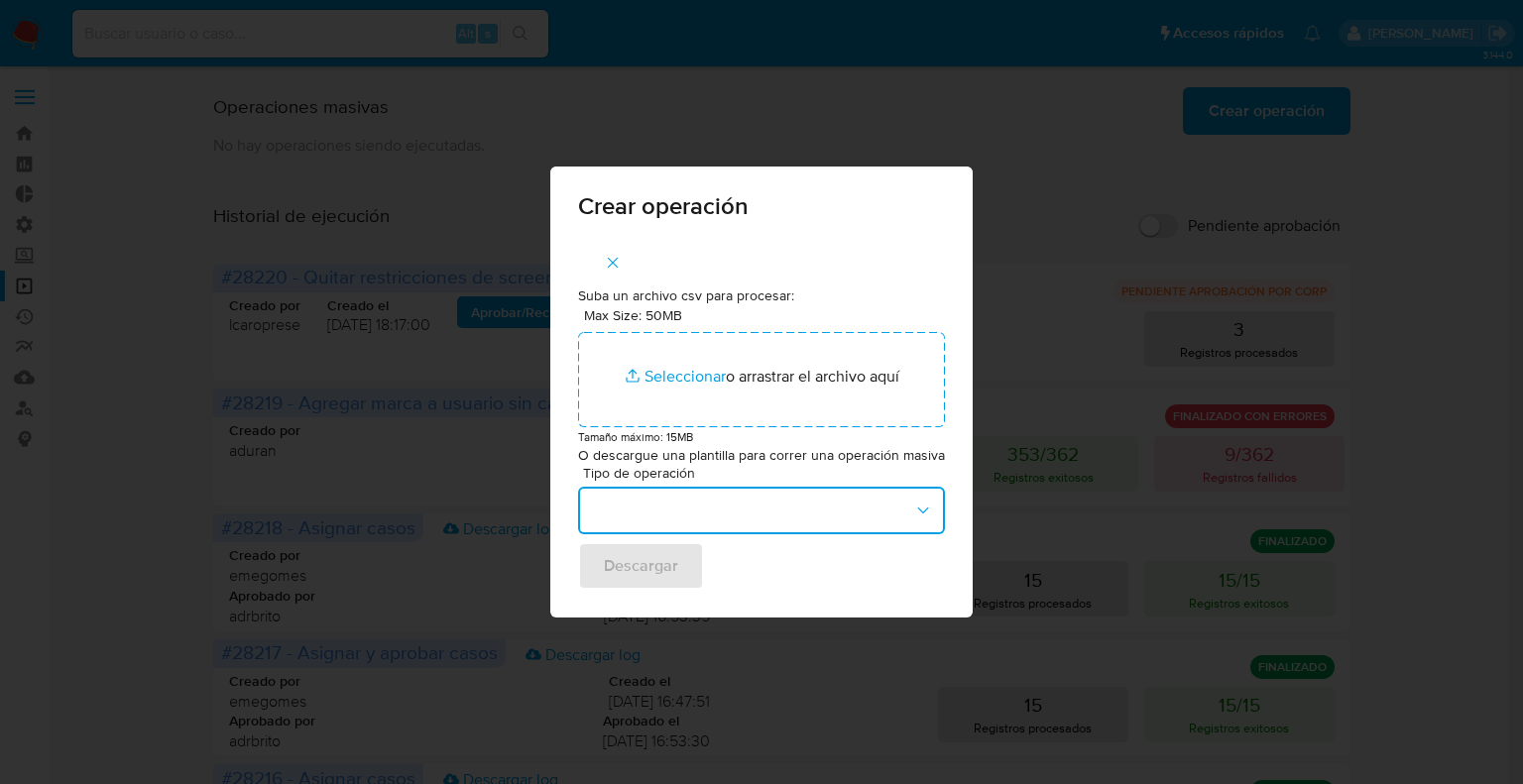 click at bounding box center (762, 510) 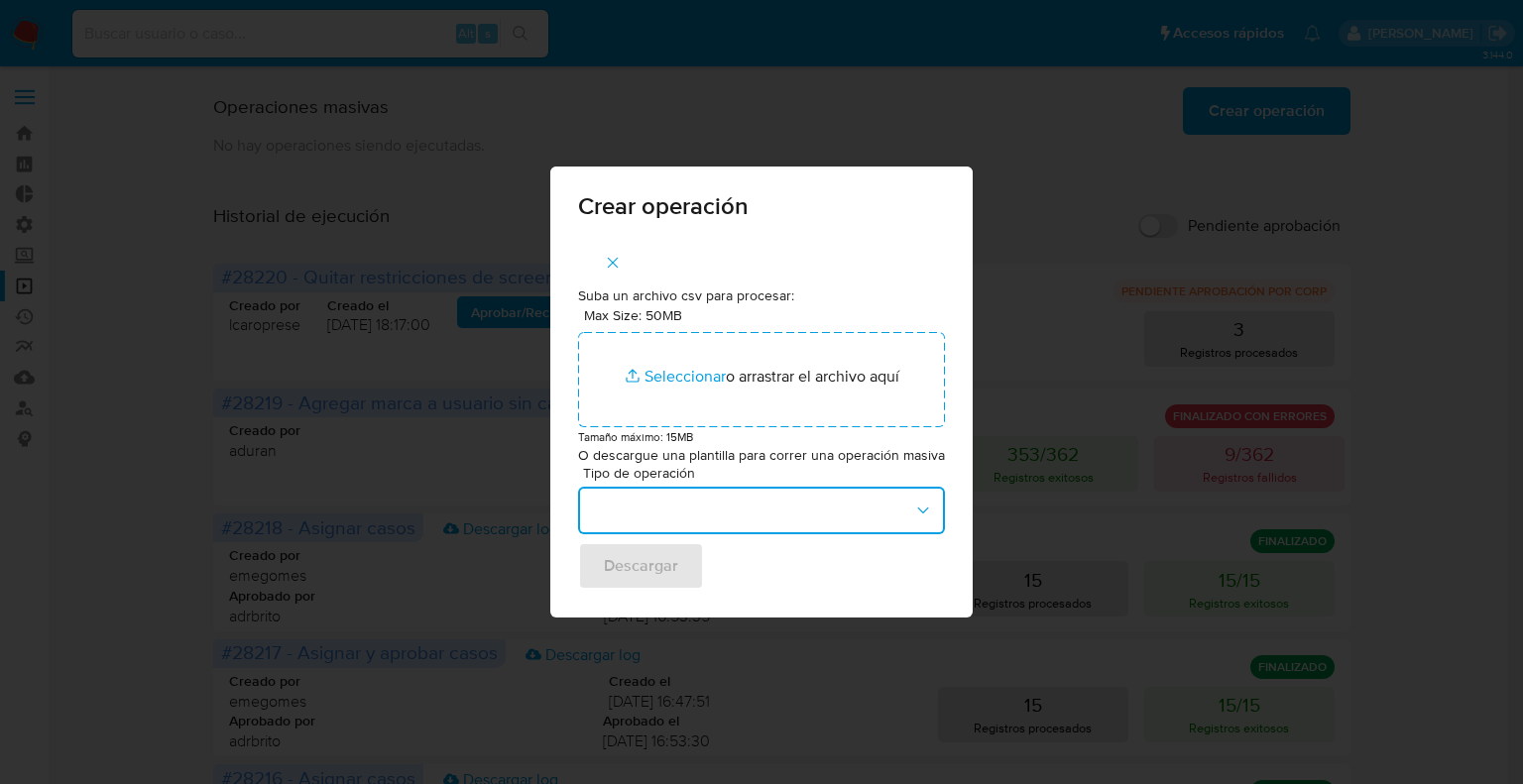 click at bounding box center (762, 510) 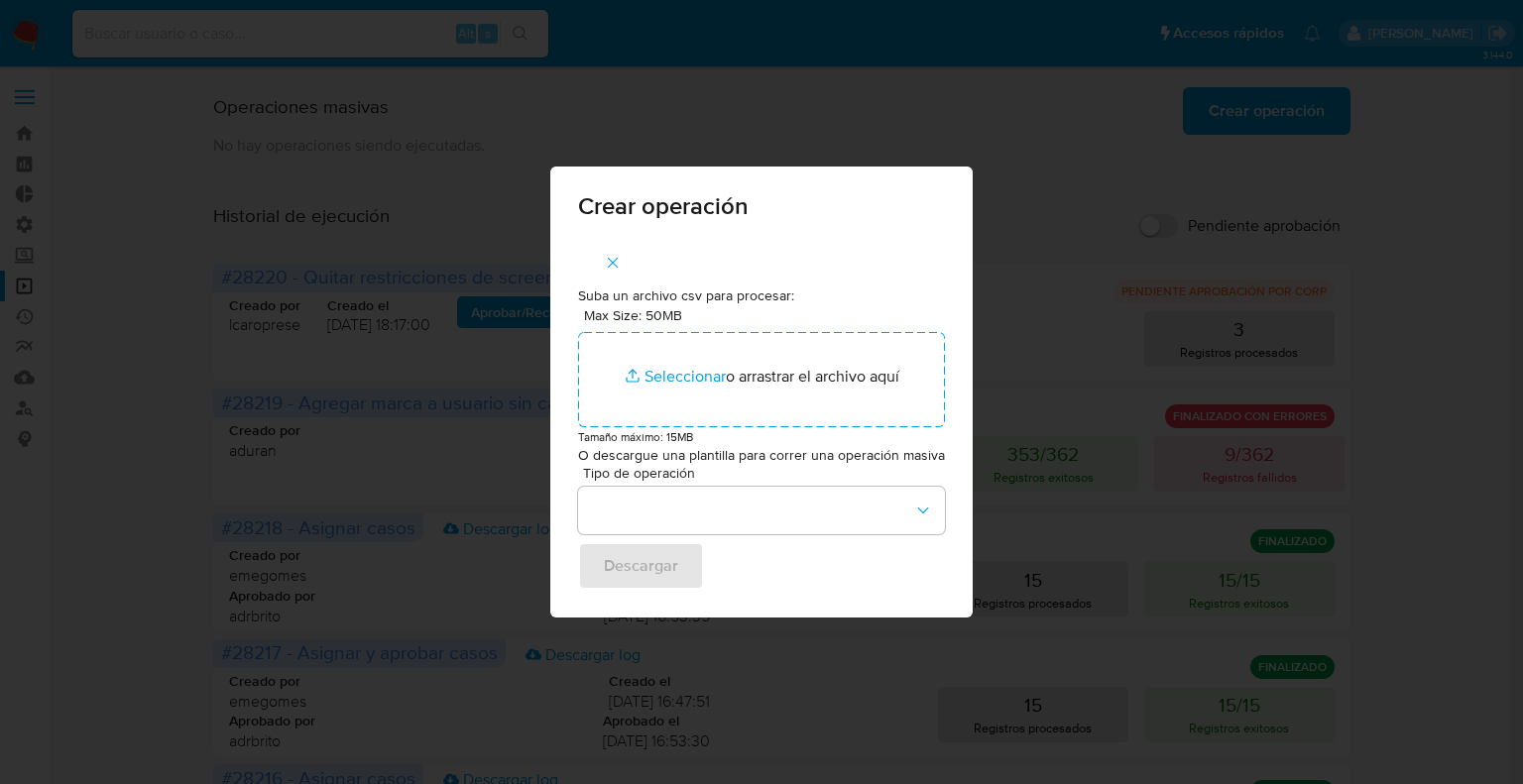 click on "Suba un archivo csv para procesar: Max Size: 50MB Seleccionar archivos Seleccionar  o arrastrar el archivo aquí Tamaño máximo: 15MB O descargue una plantilla para correr una operación masiva Tipo de operación Descargar" at bounding box center [762, 428] 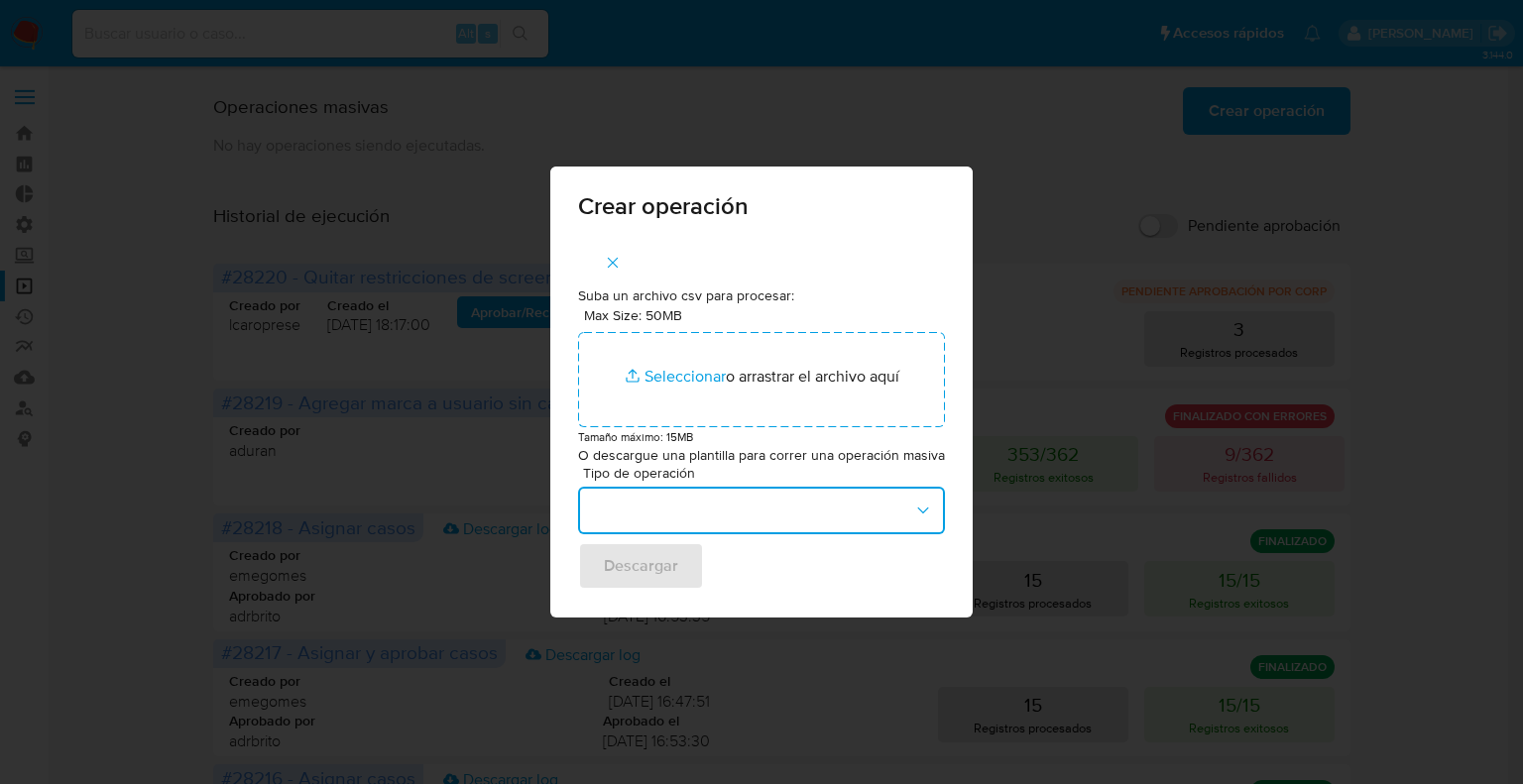 click at bounding box center (762, 510) 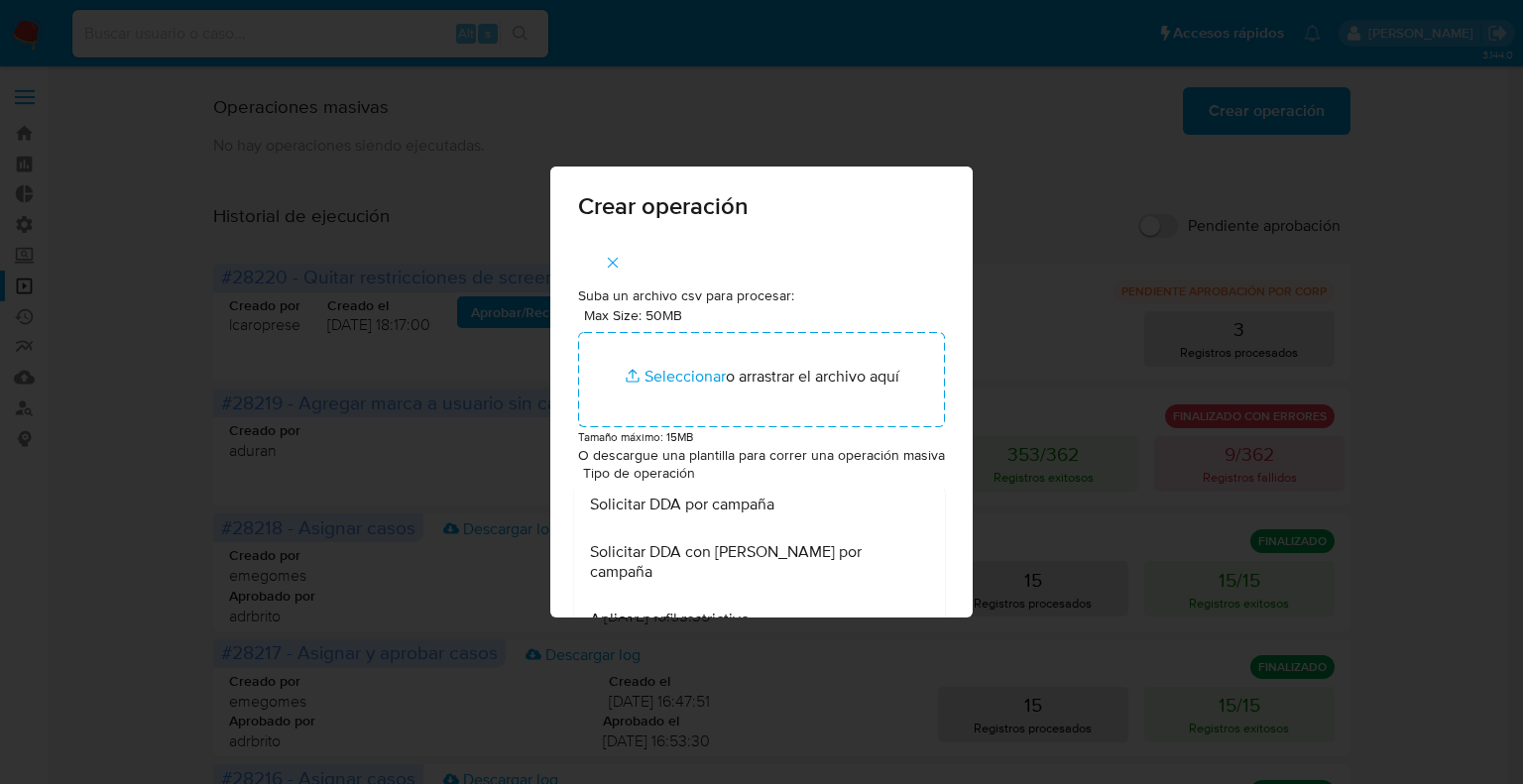 scroll, scrollTop: 1122, scrollLeft: 0, axis: vertical 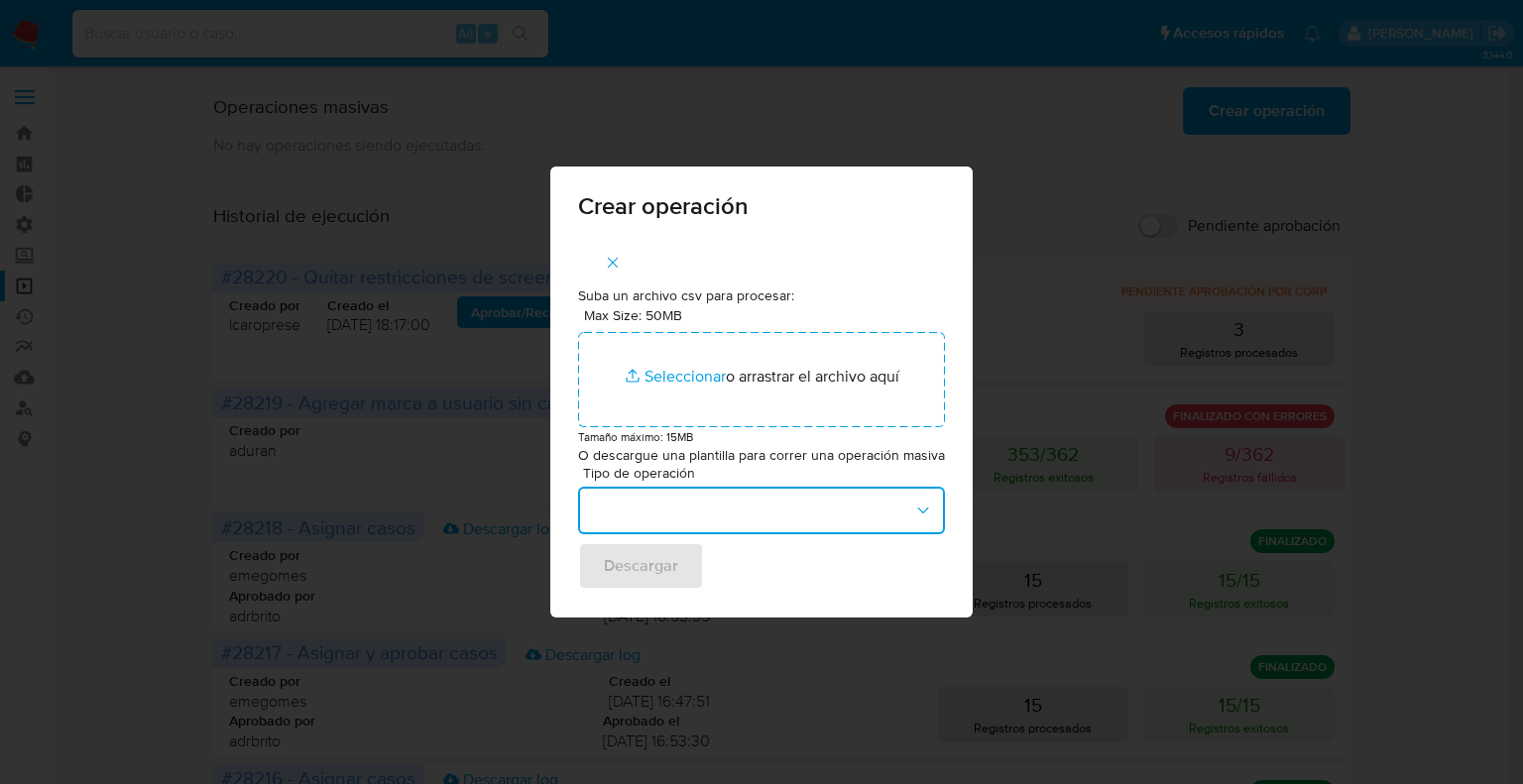 click at bounding box center (762, 510) 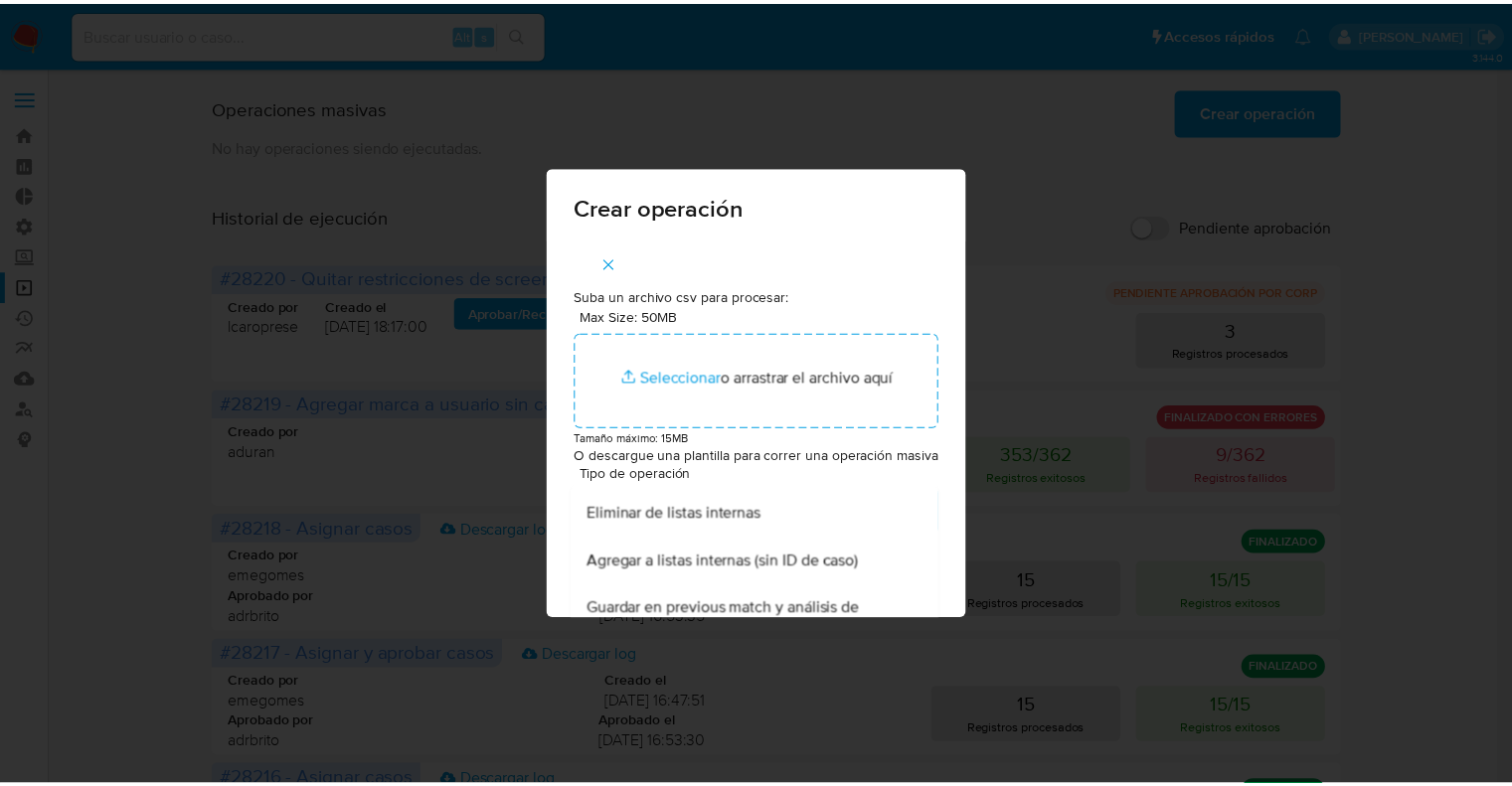 scroll, scrollTop: 305, scrollLeft: 0, axis: vertical 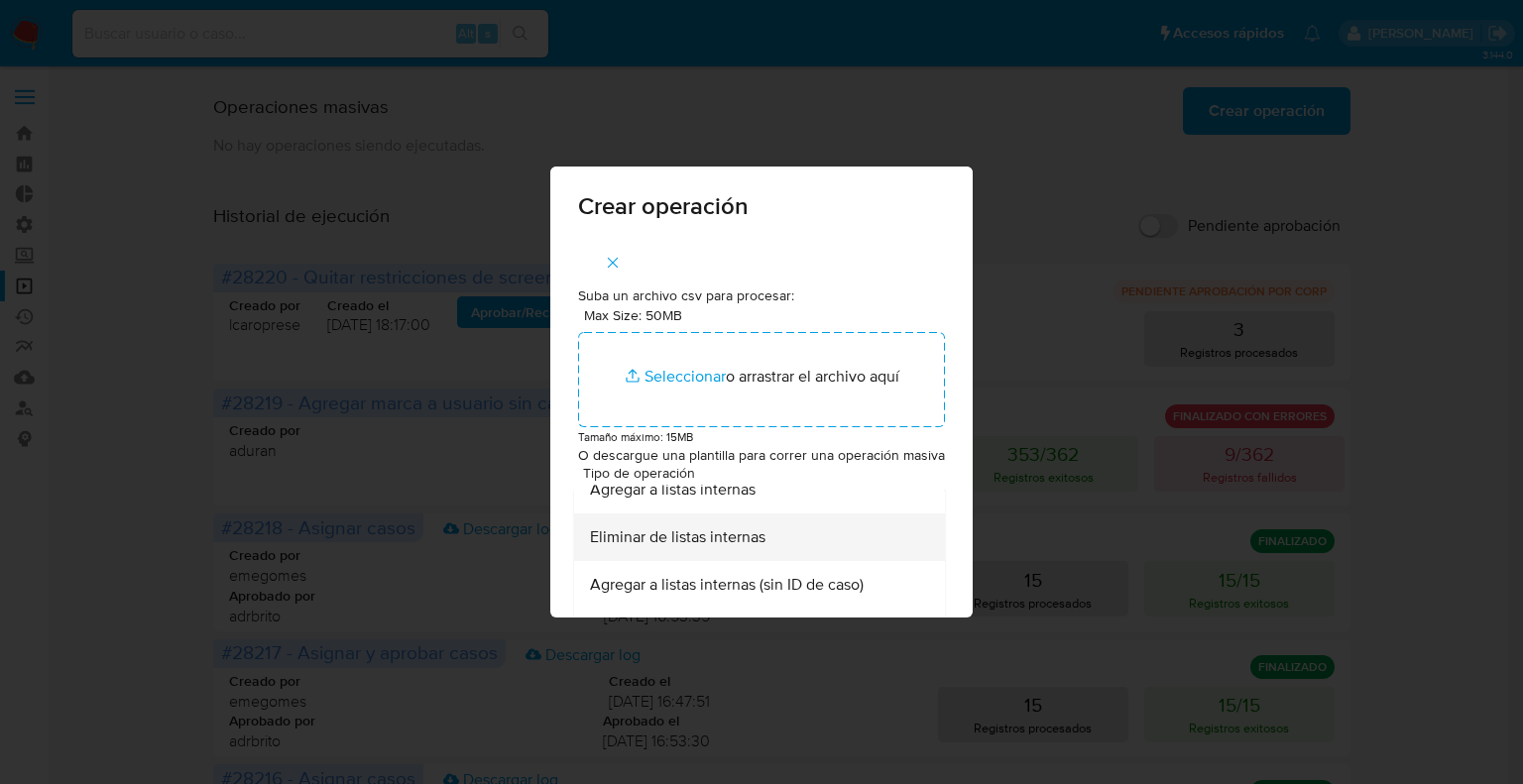 click on "Eliminar de listas internas" at bounding box center [754, 537] 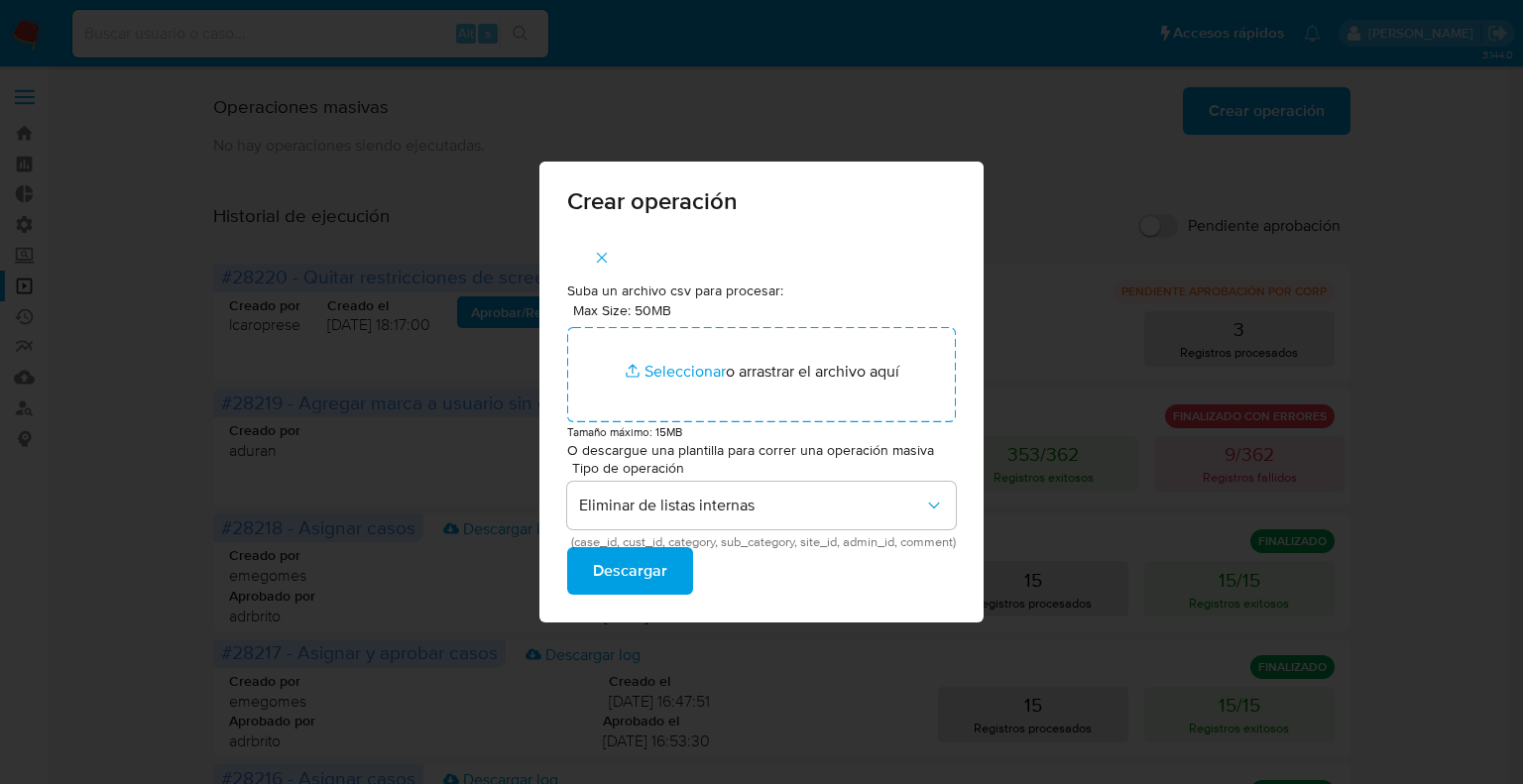 click on "Descargar" at bounding box center (630, 571) 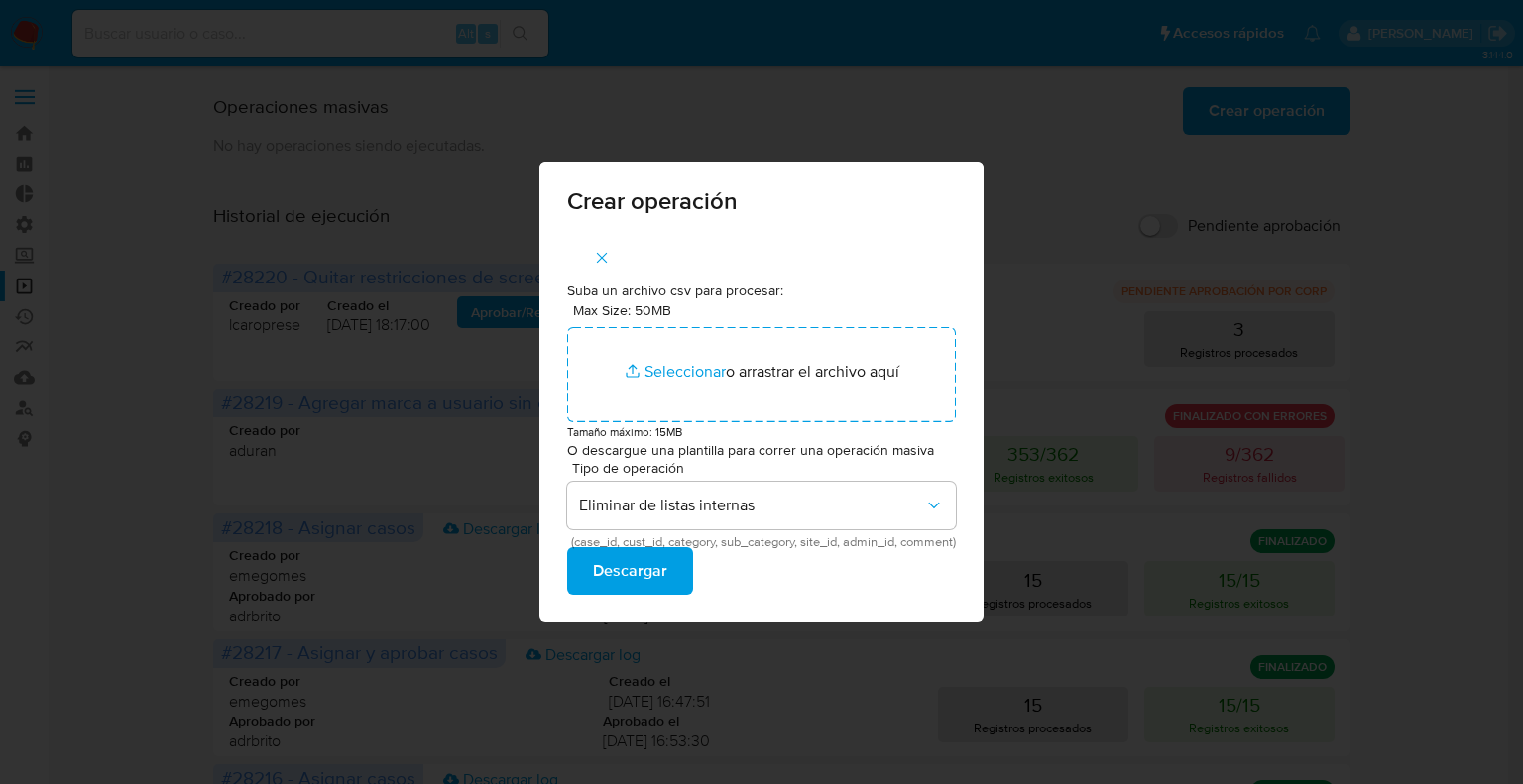 click at bounding box center (602, 258) 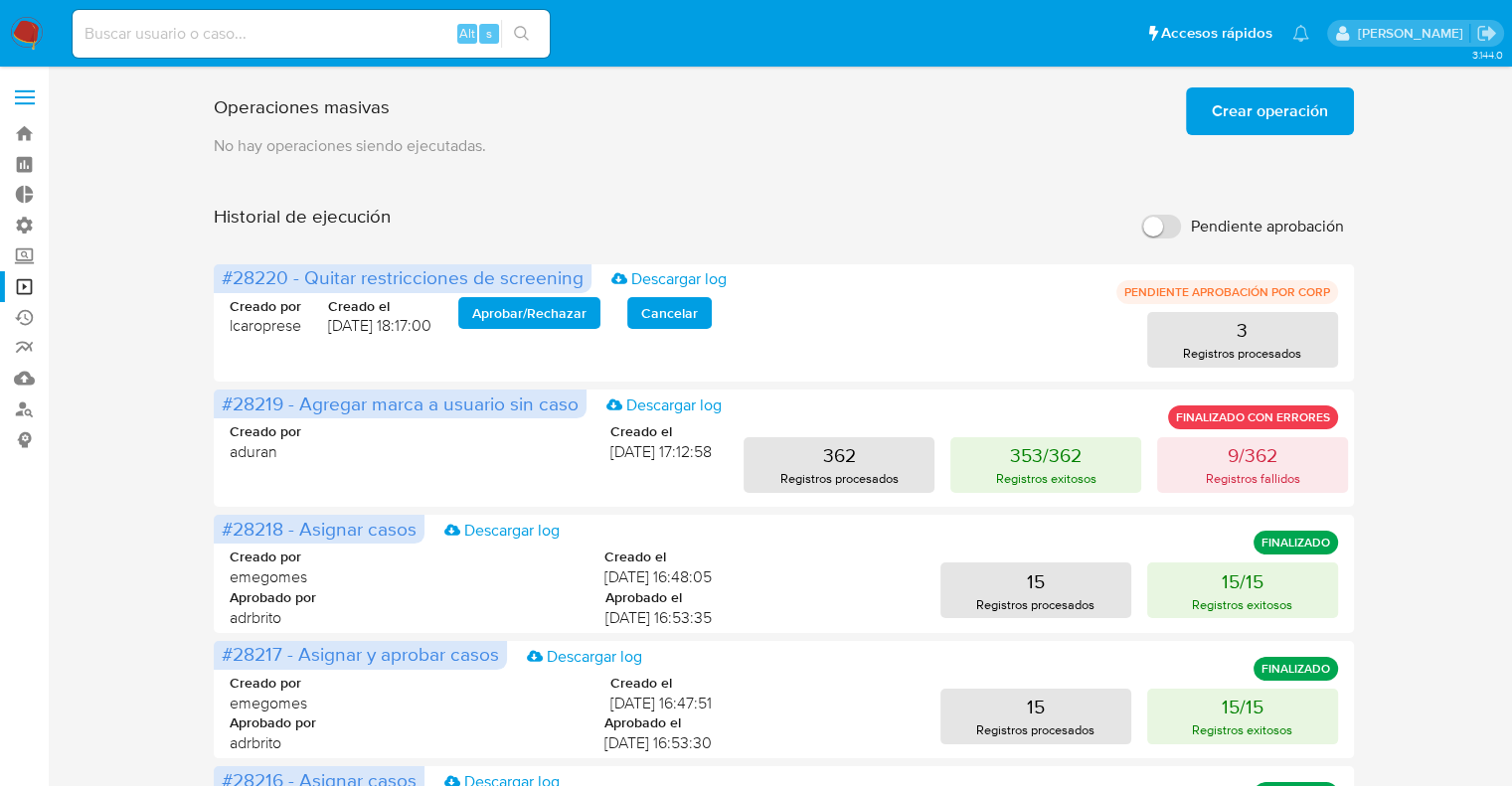 click at bounding box center (311, 34) 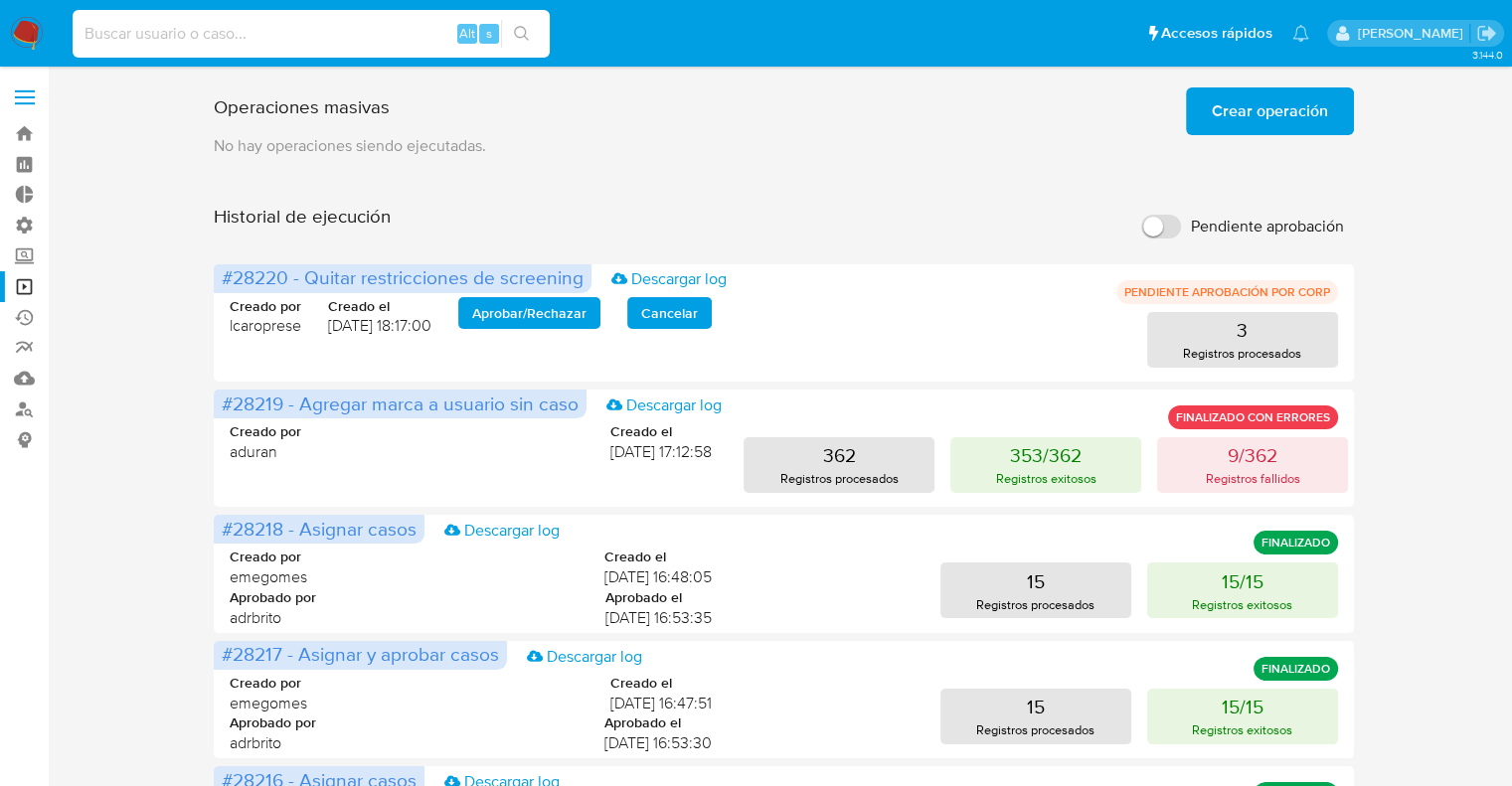 paste on "1698094039" 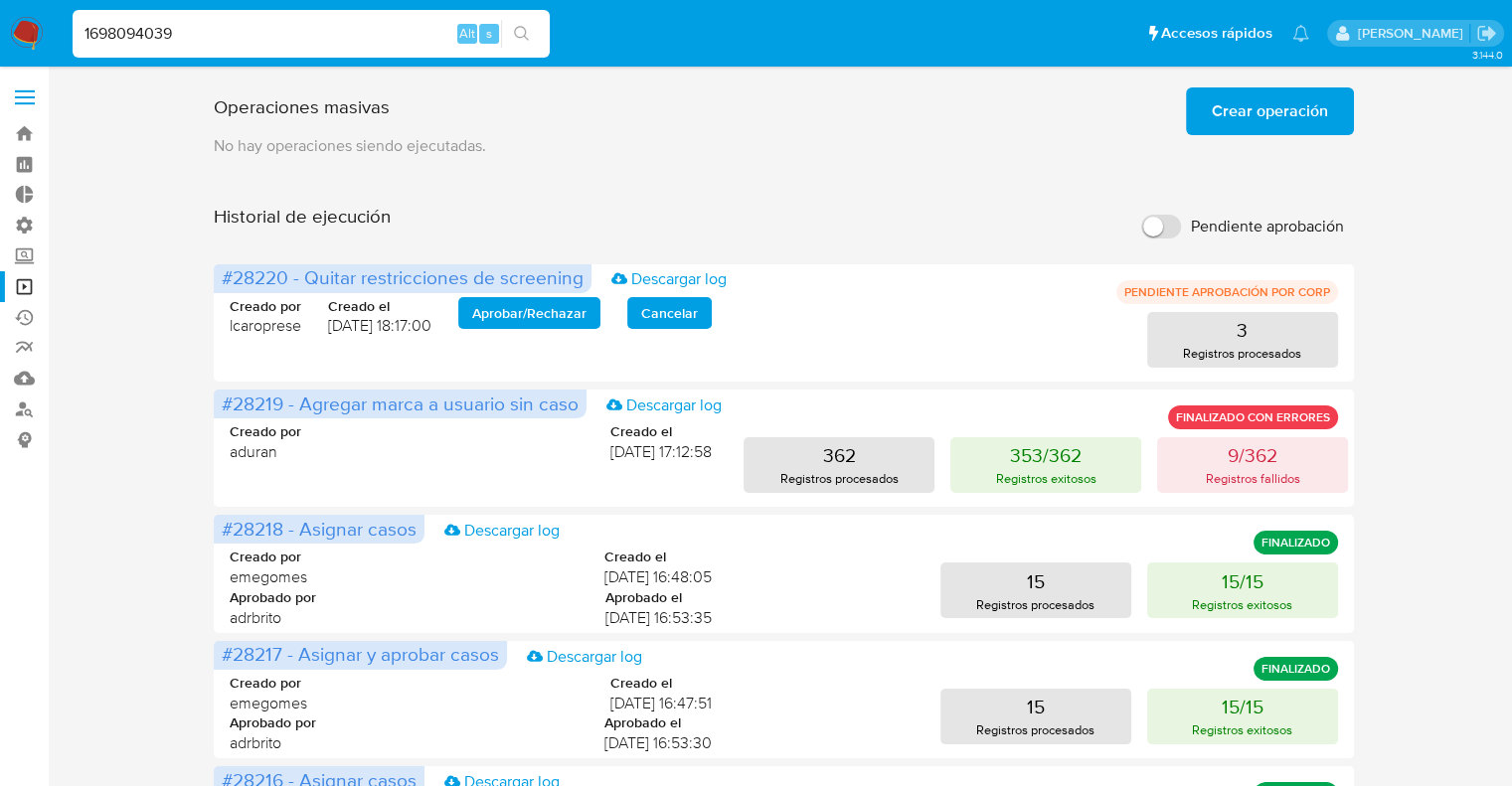 type on "1698094039" 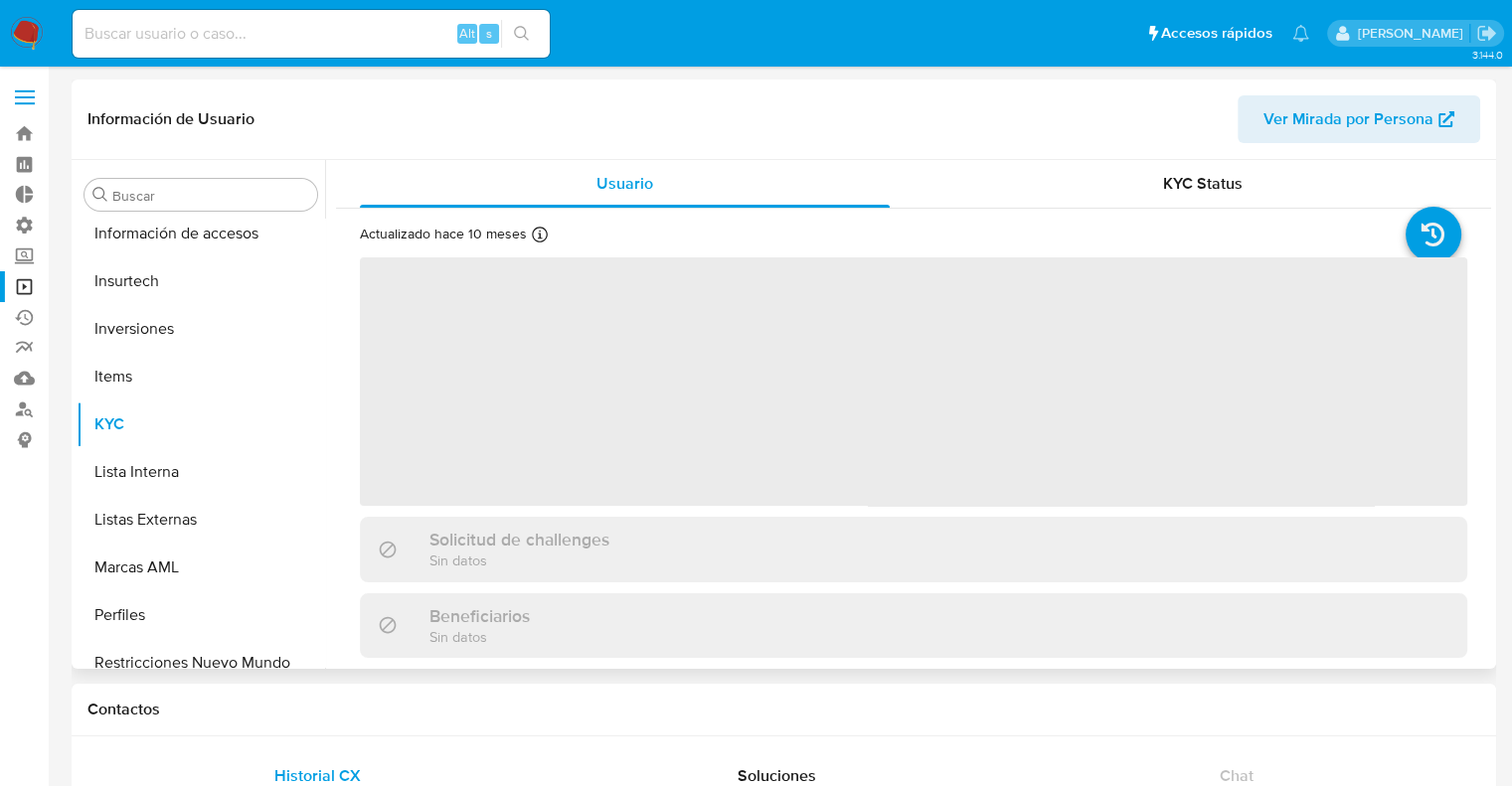 scroll, scrollTop: 886, scrollLeft: 0, axis: vertical 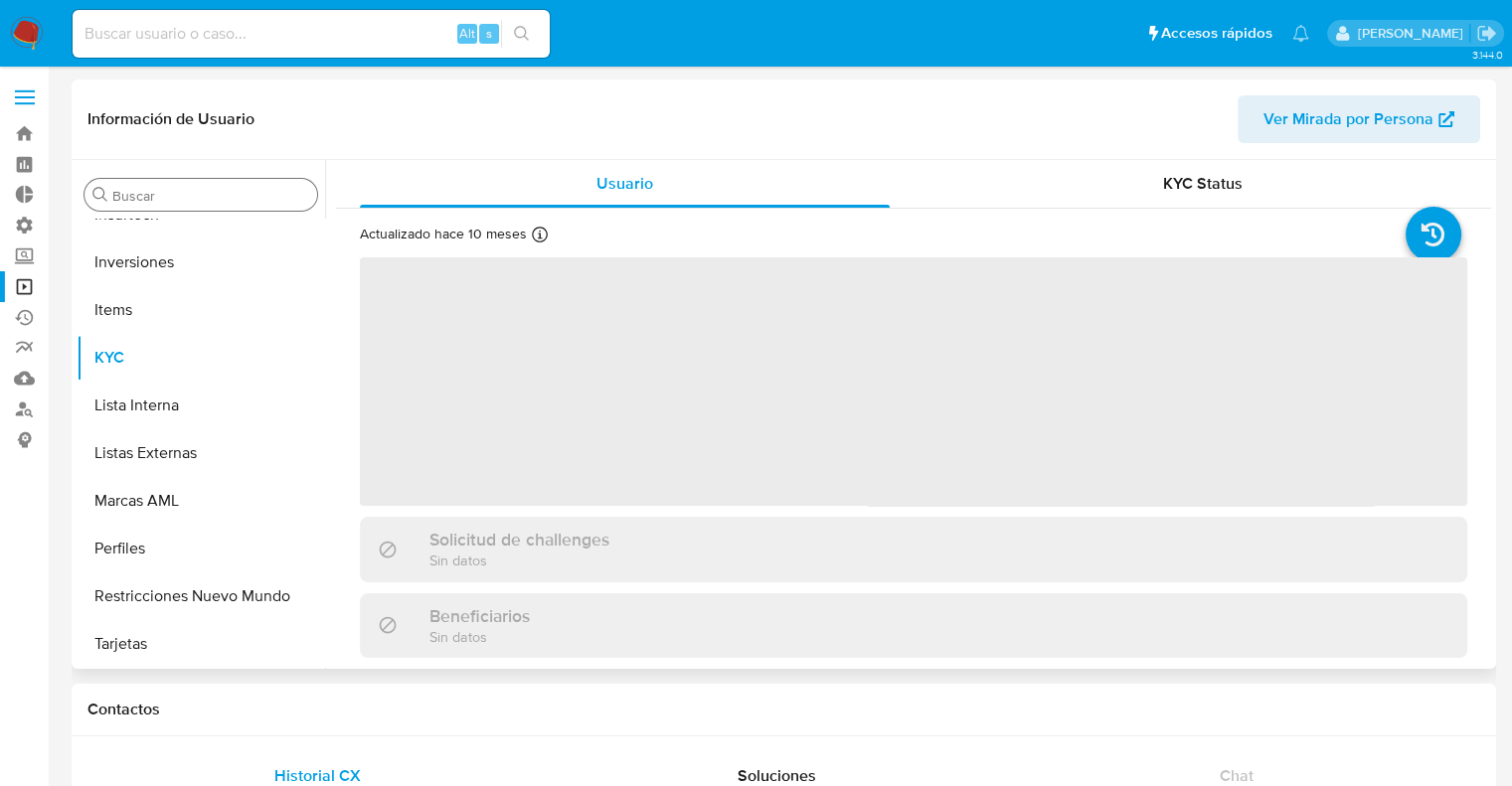 click on "Buscar" at bounding box center [211, 196] 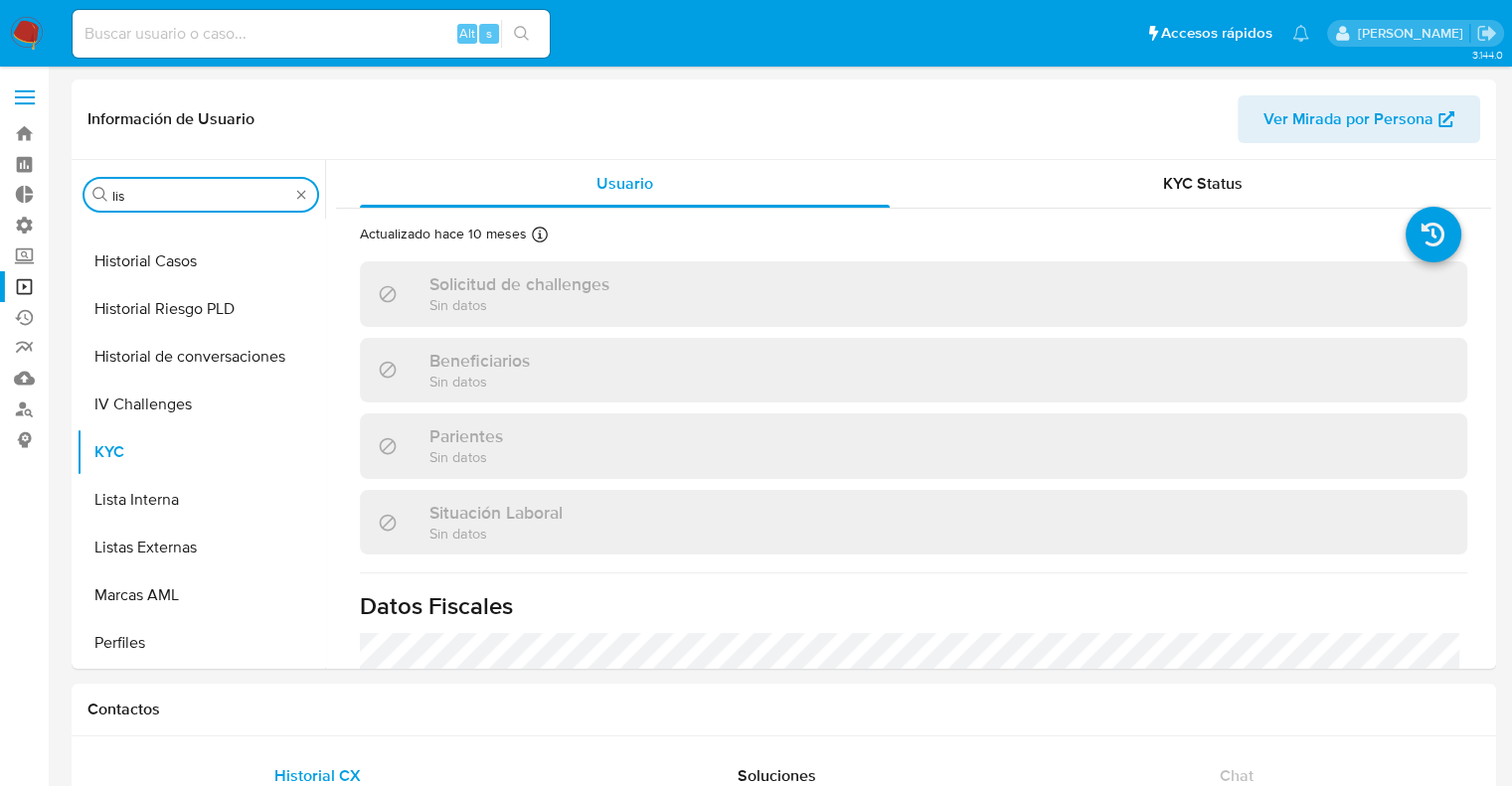 type on "list" 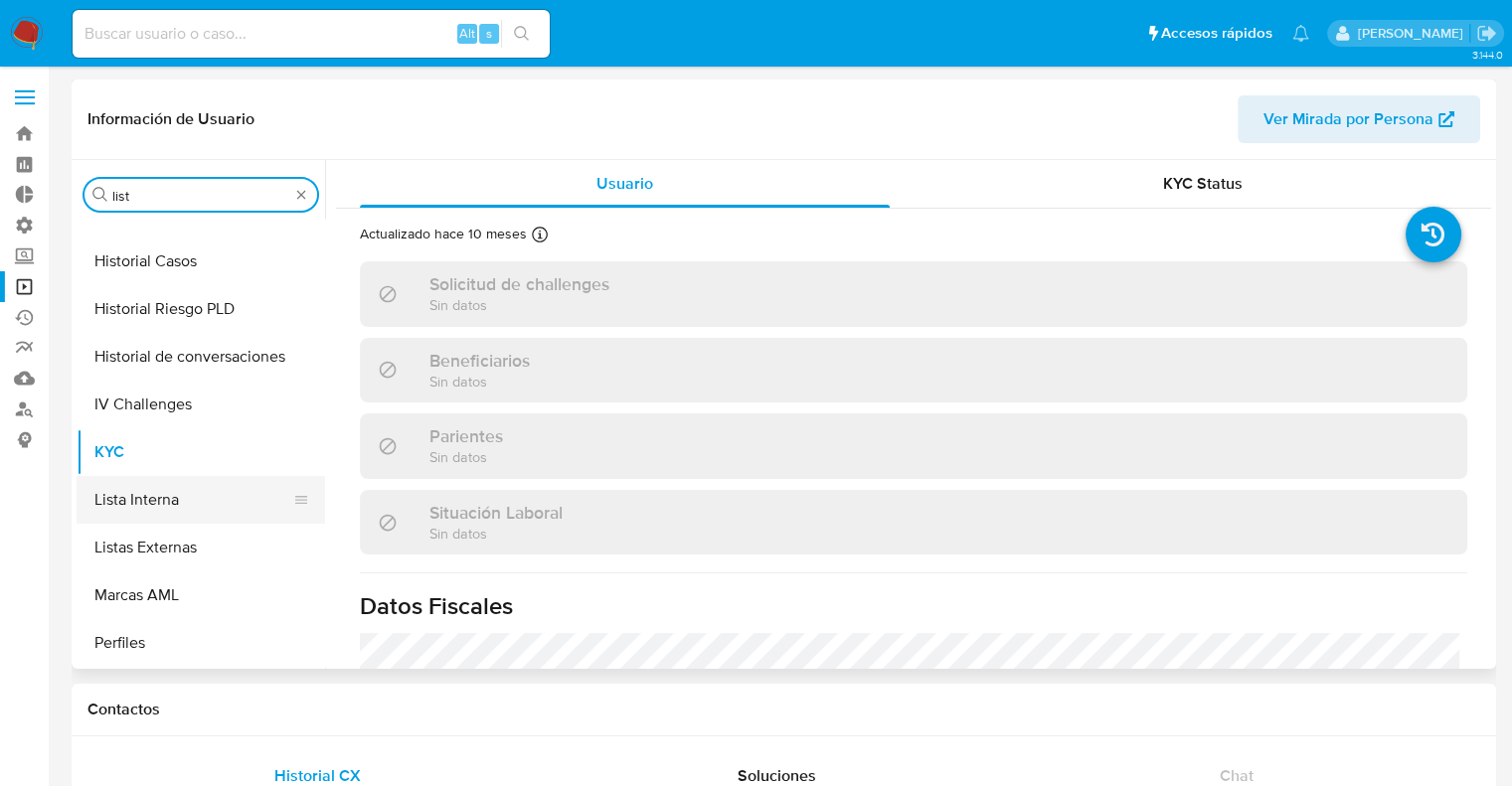 select on "10" 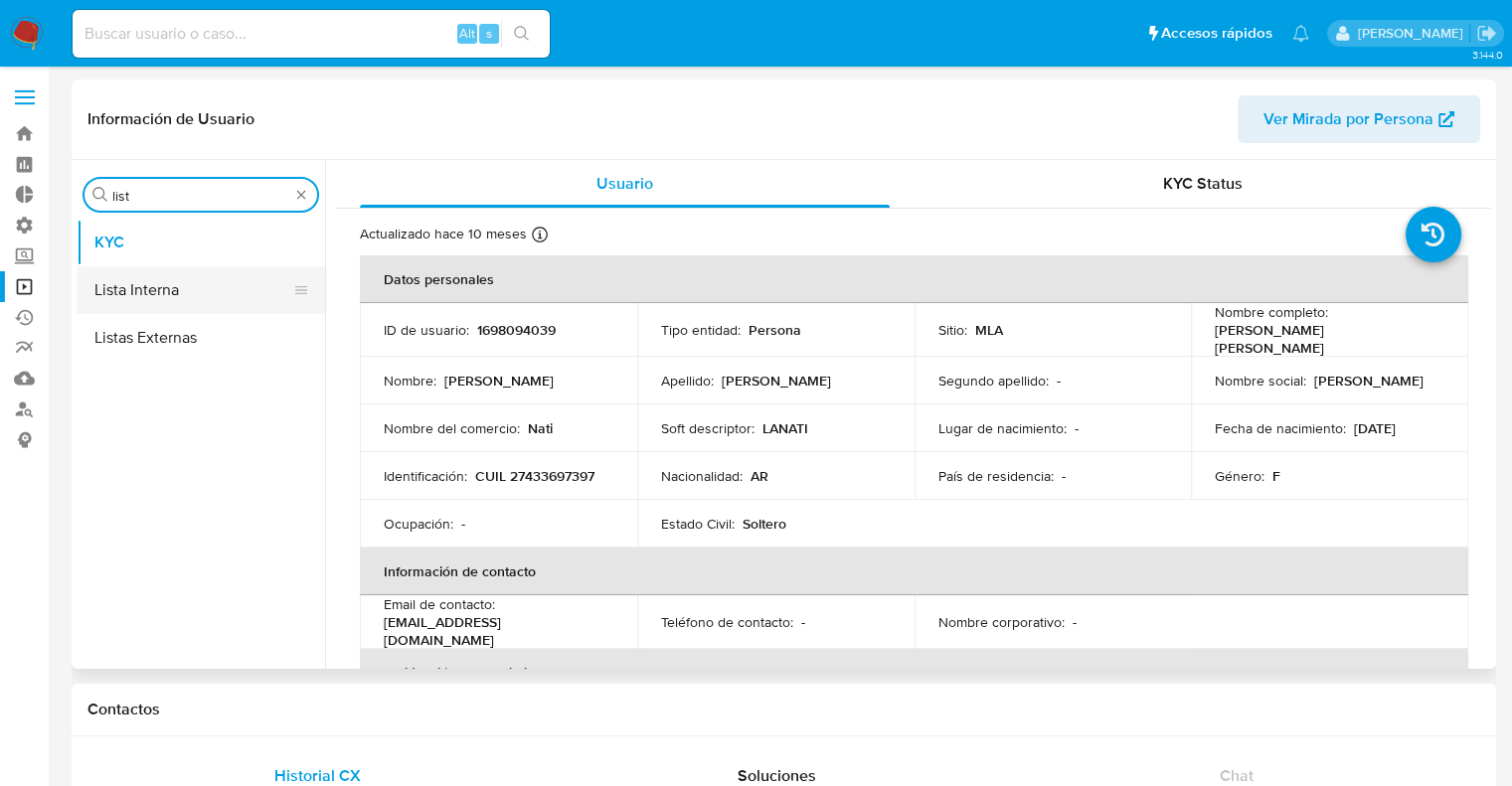 click on "Lista Interna" at bounding box center [193, 290] 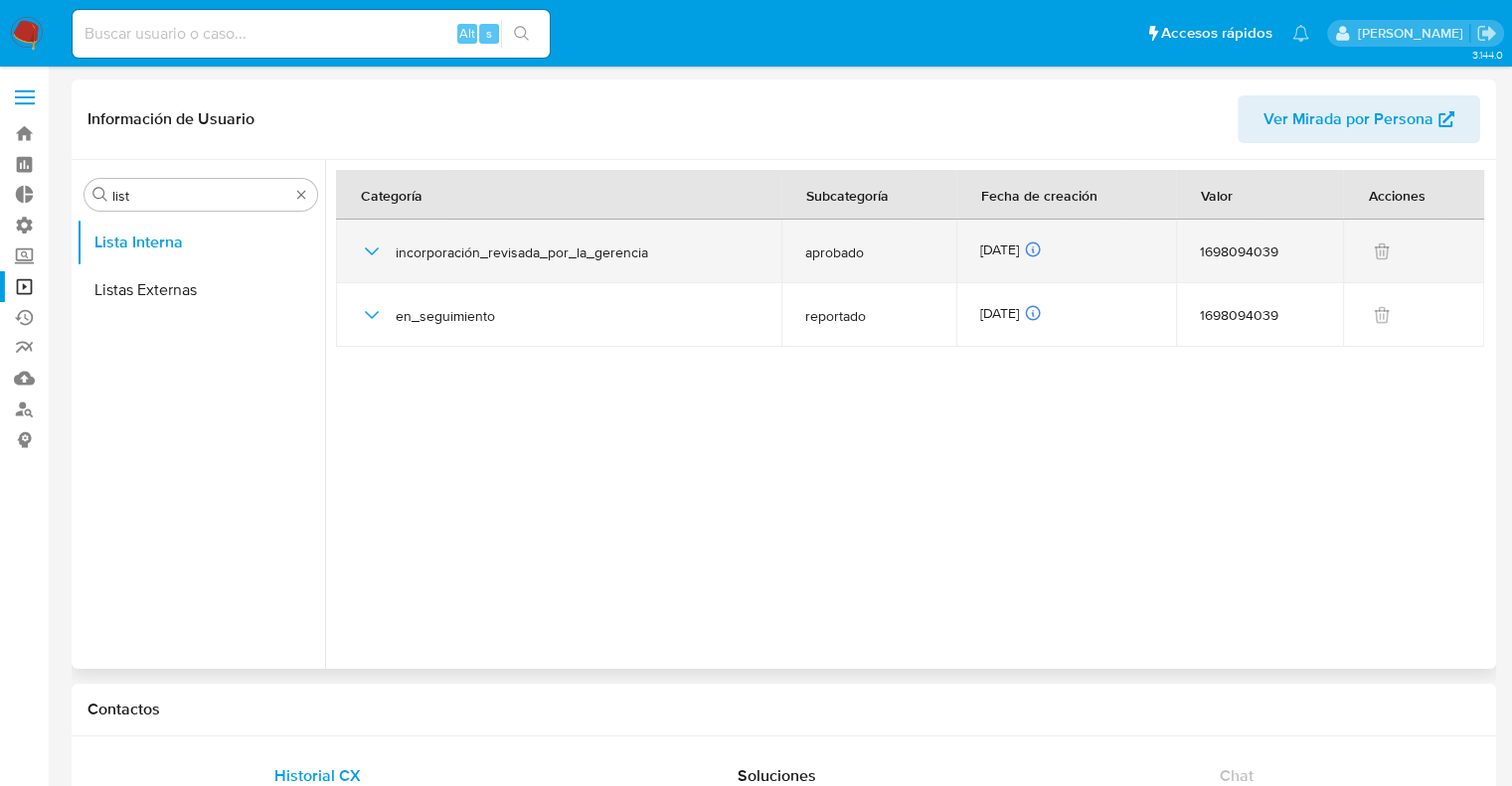 click 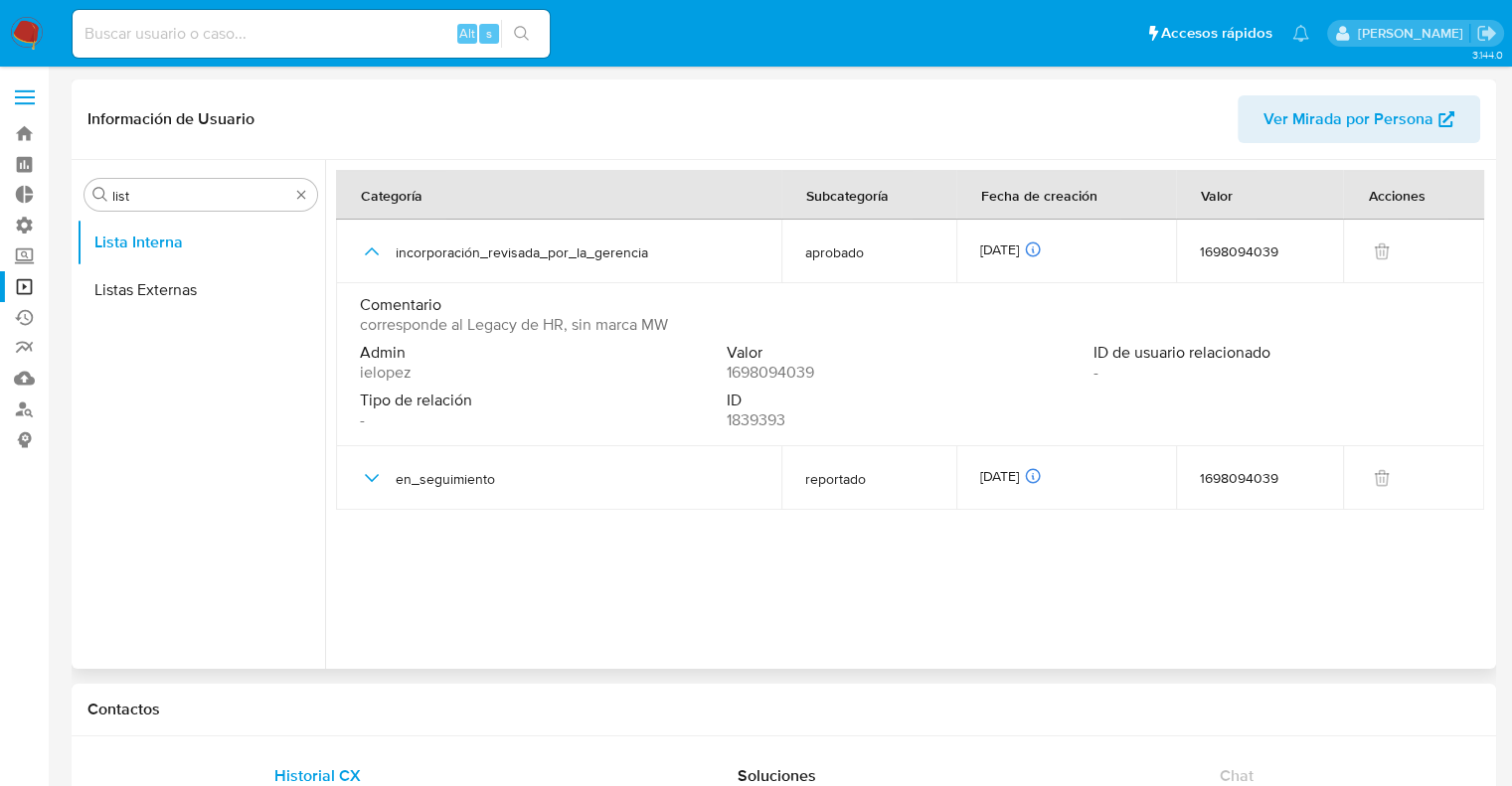 click on "Comentario" at bounding box center (908, 305) 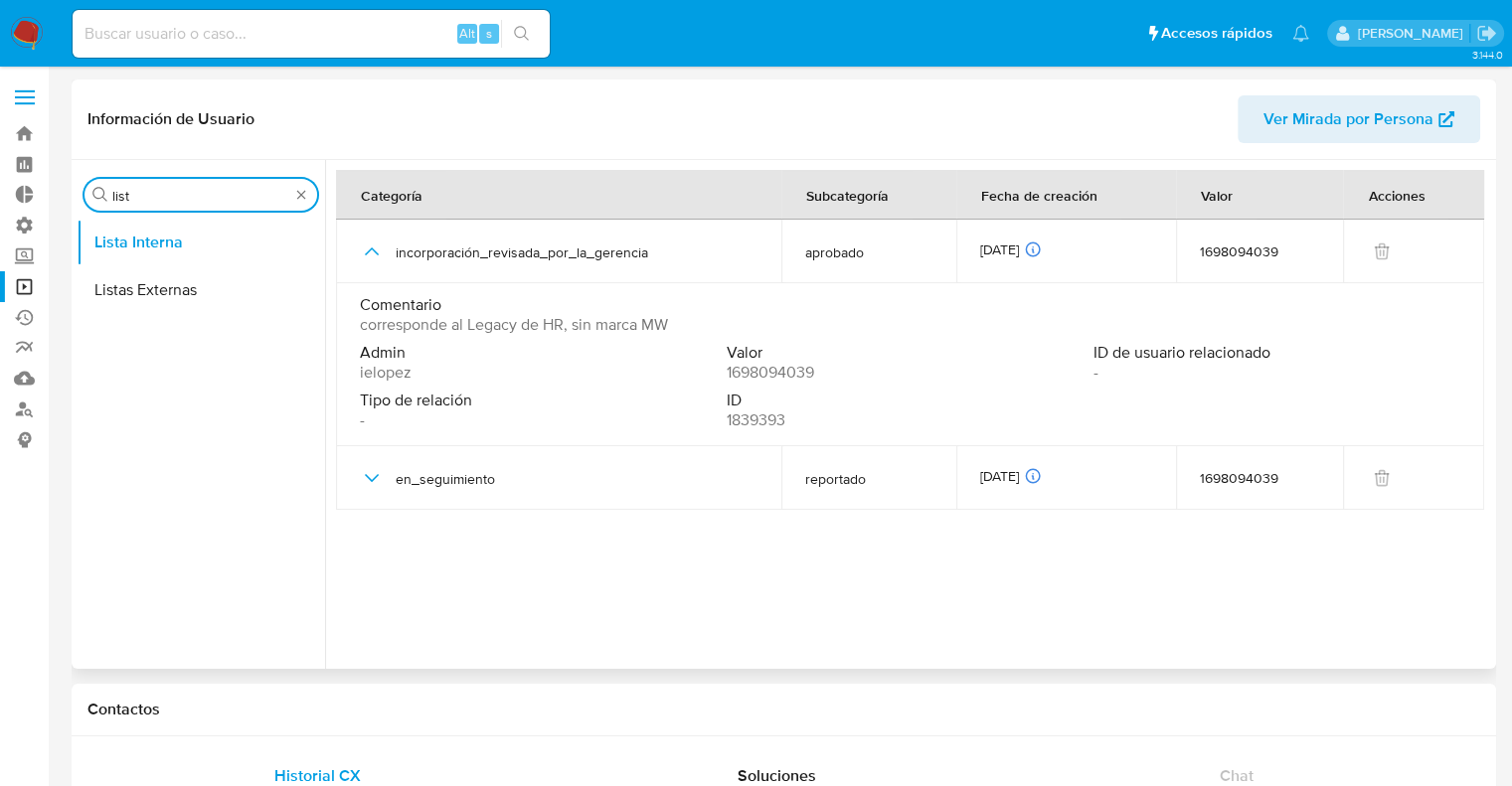 click on "list" at bounding box center (201, 196) 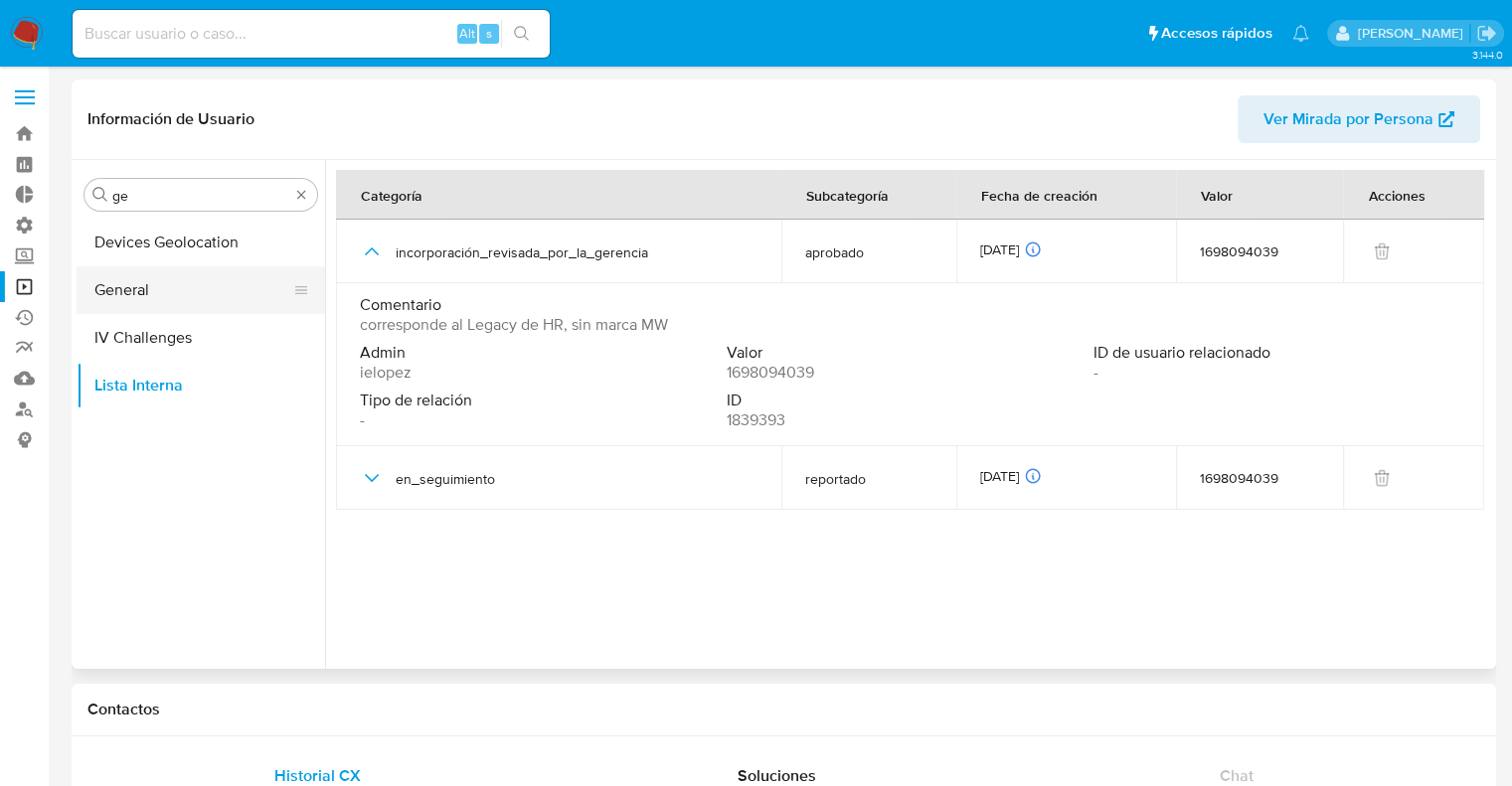 drag, startPoint x: 150, startPoint y: 337, endPoint x: 157, endPoint y: 303, distance: 34.71311 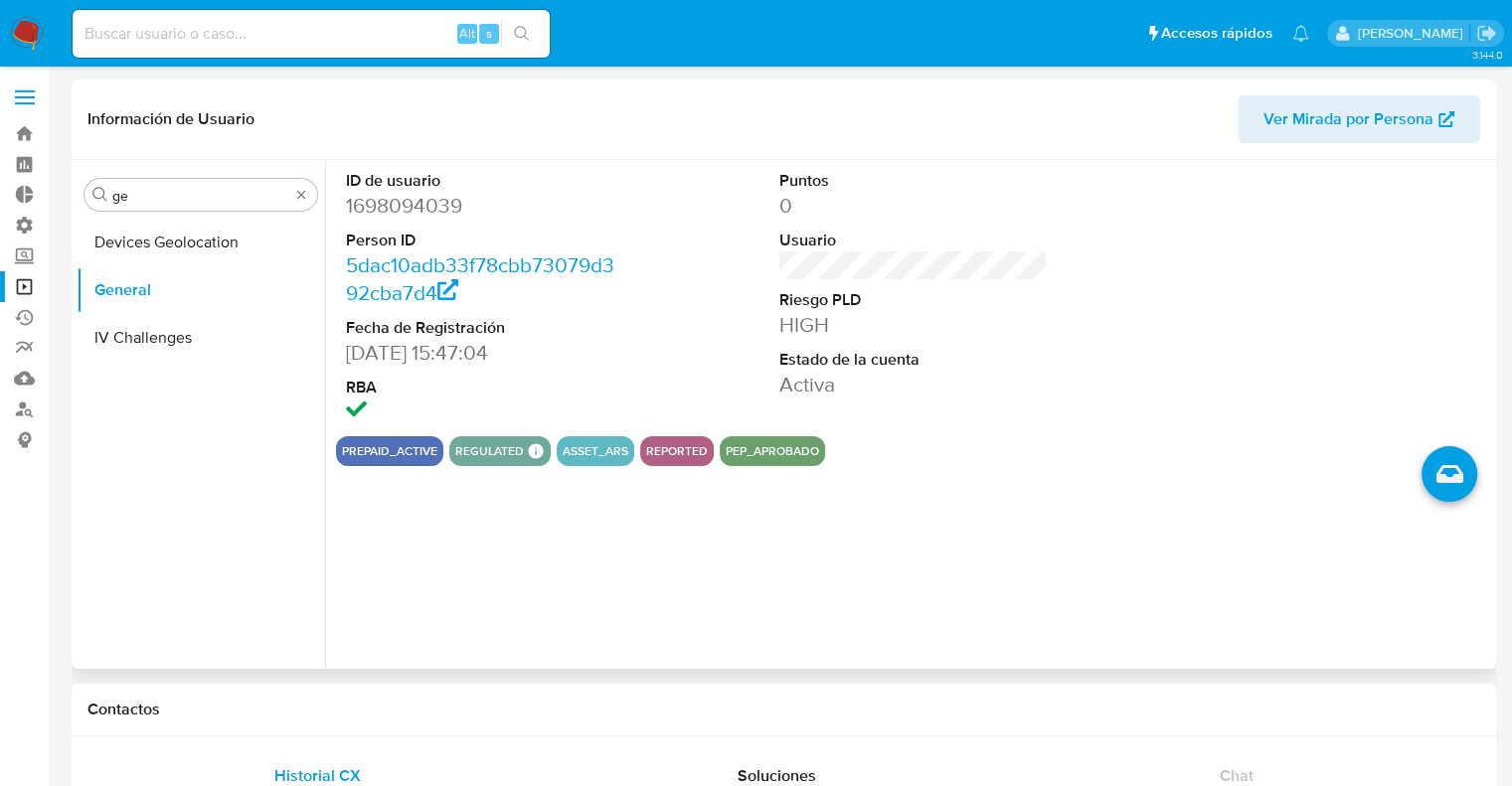 click on "pep_aprobado" at bounding box center (772, 451) 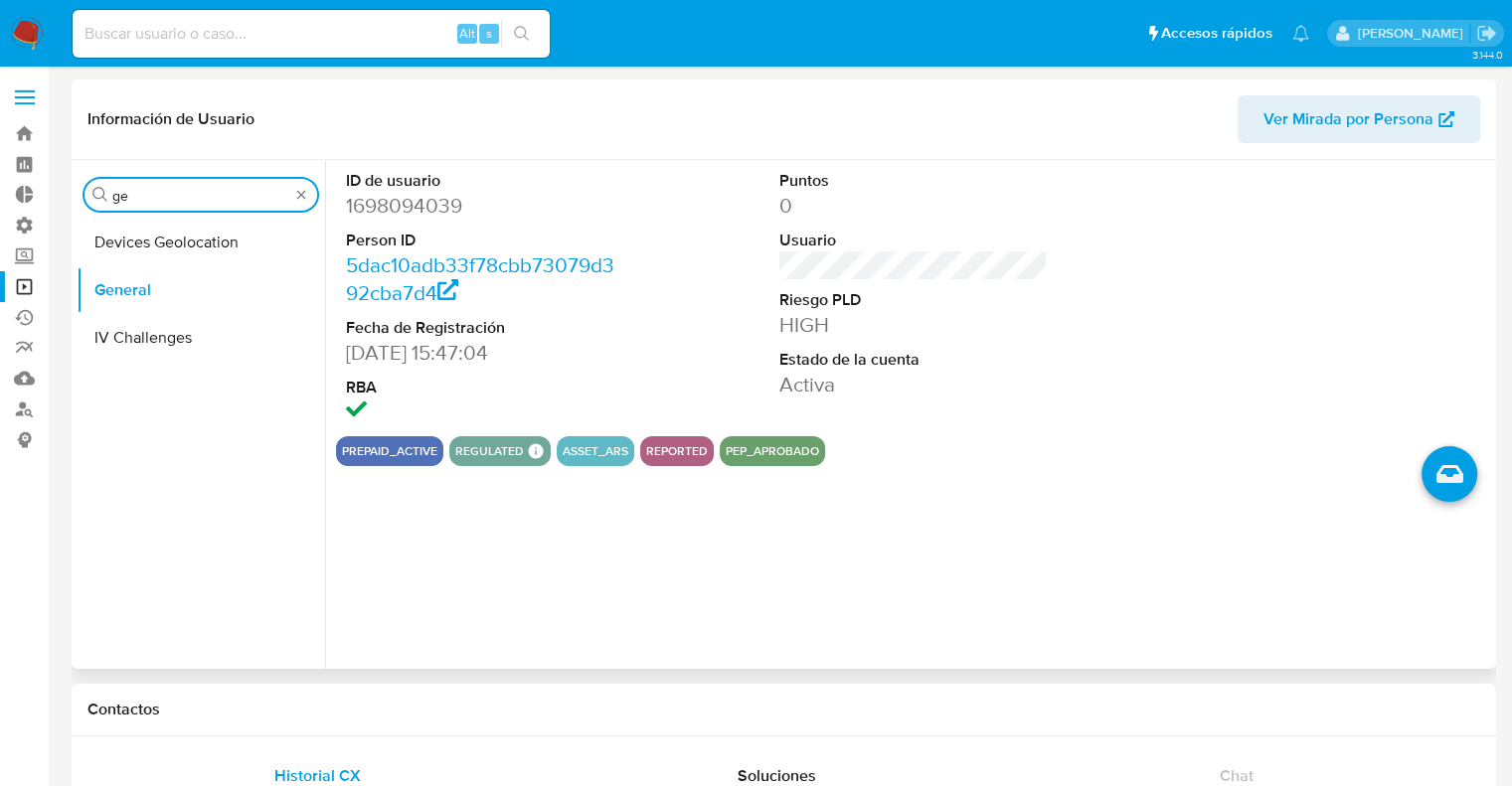 click on "ge" at bounding box center [201, 196] 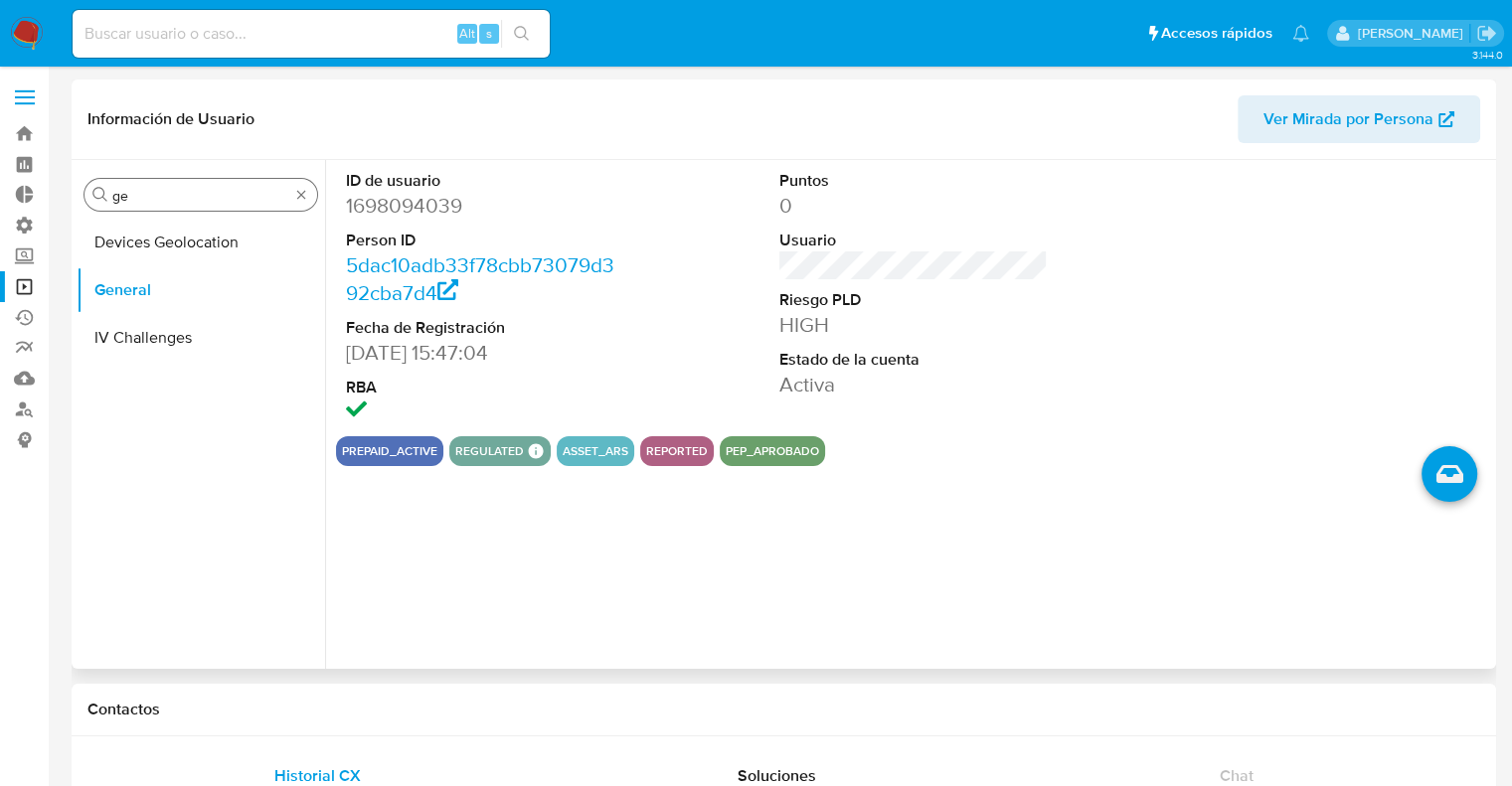 click on "Buscar ge" at bounding box center [201, 195] 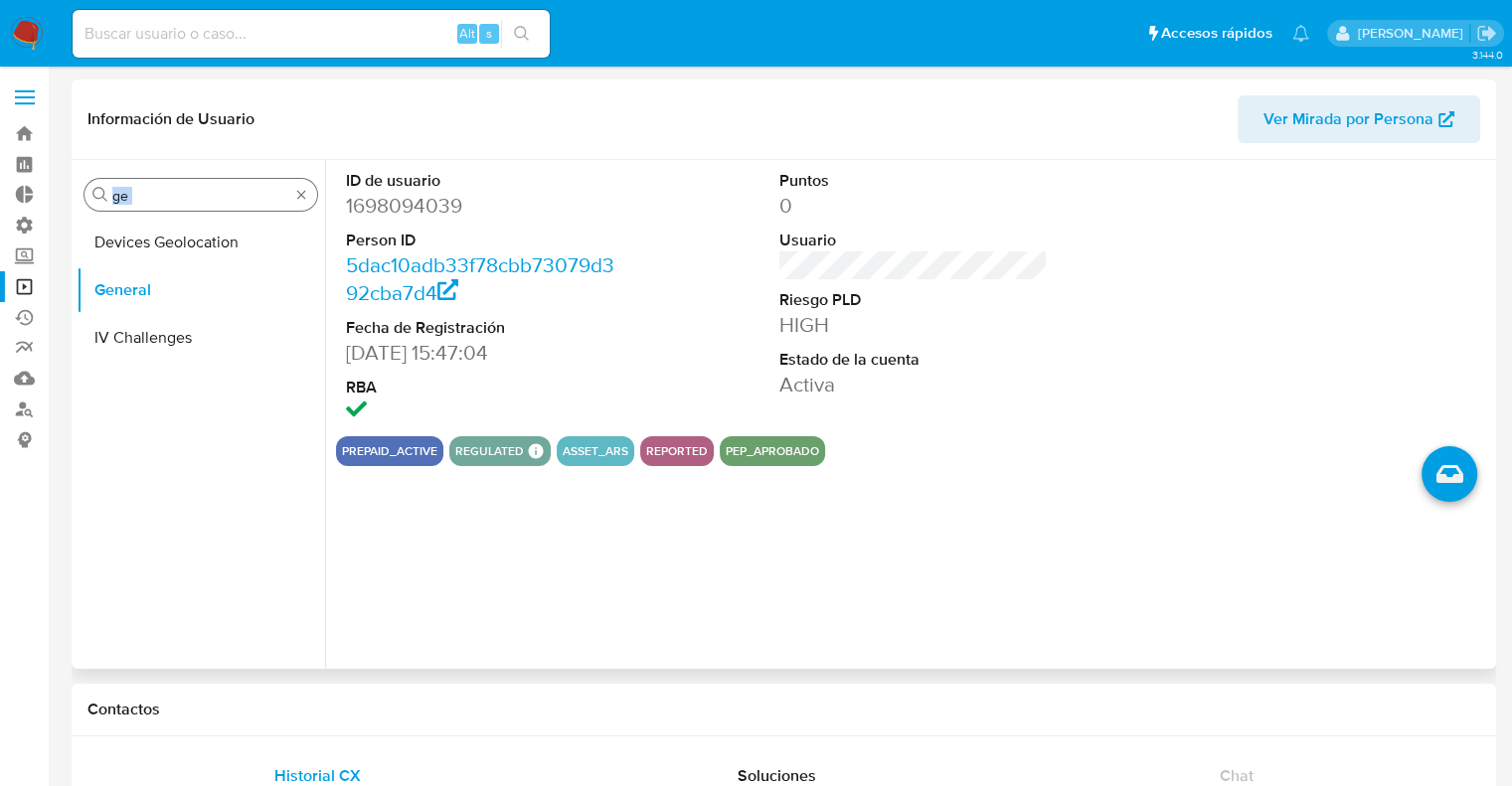 click on "Buscar ge" at bounding box center [201, 195] 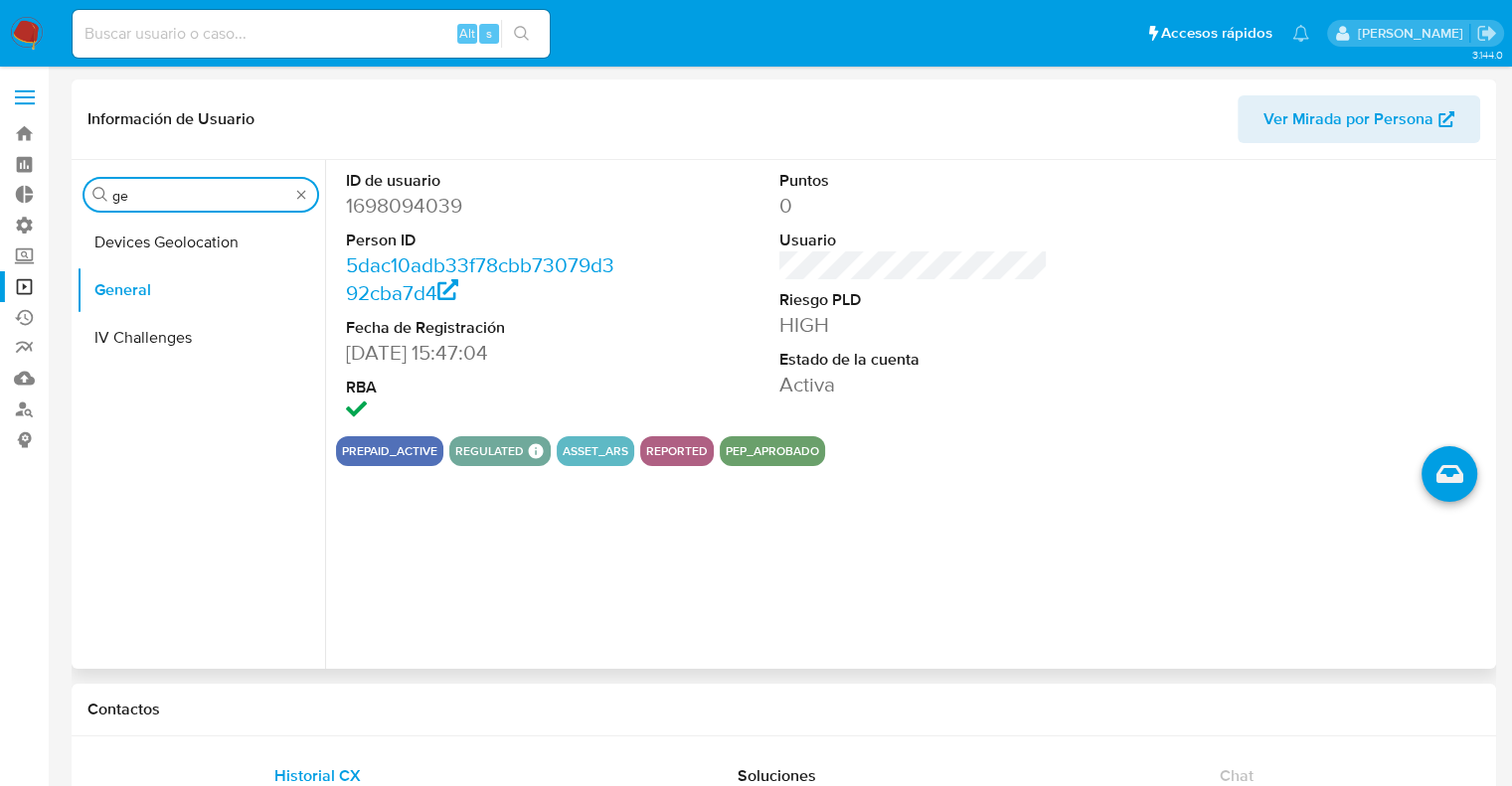 click on "ge" at bounding box center [201, 196] 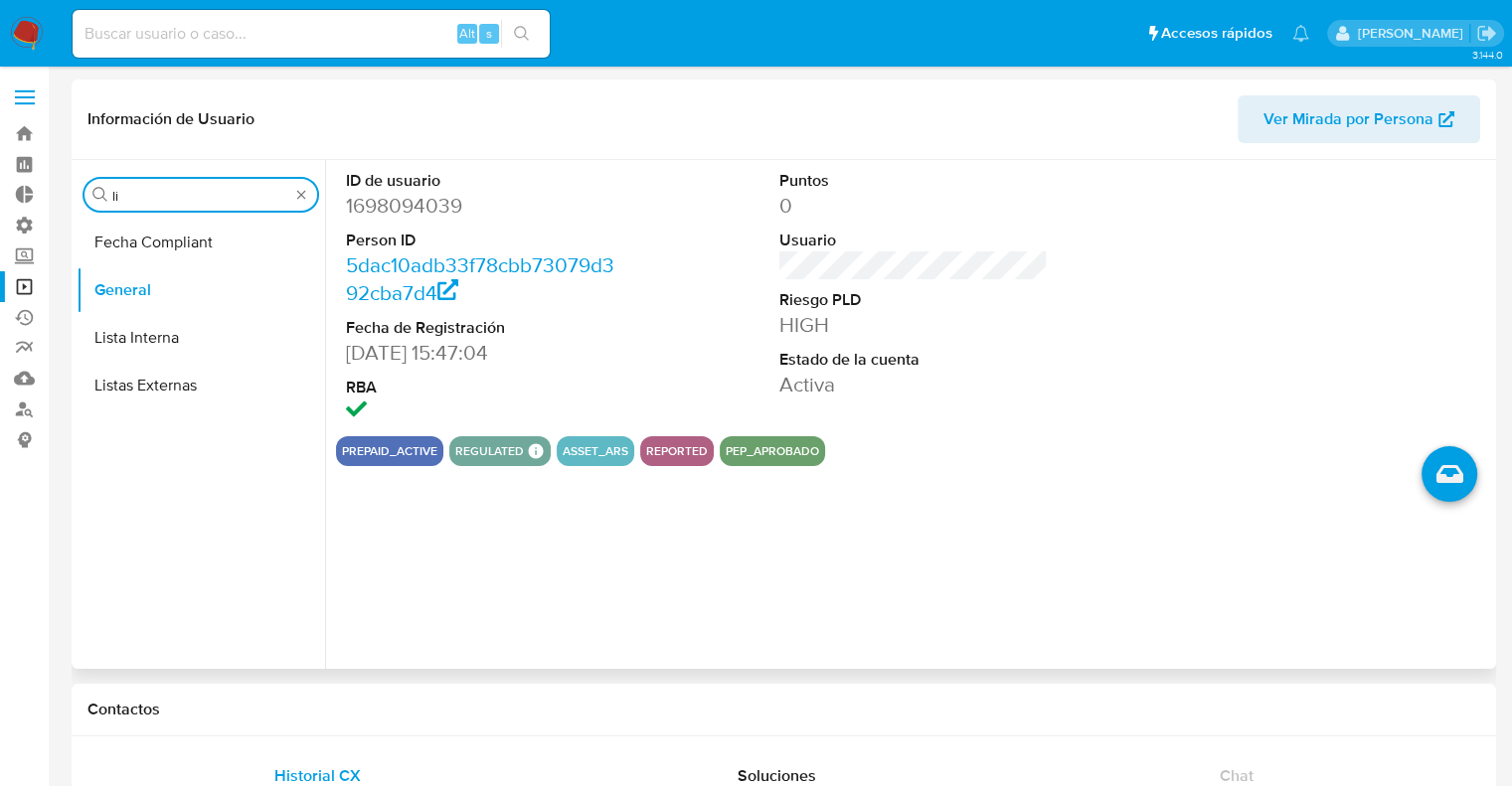 type on "li" 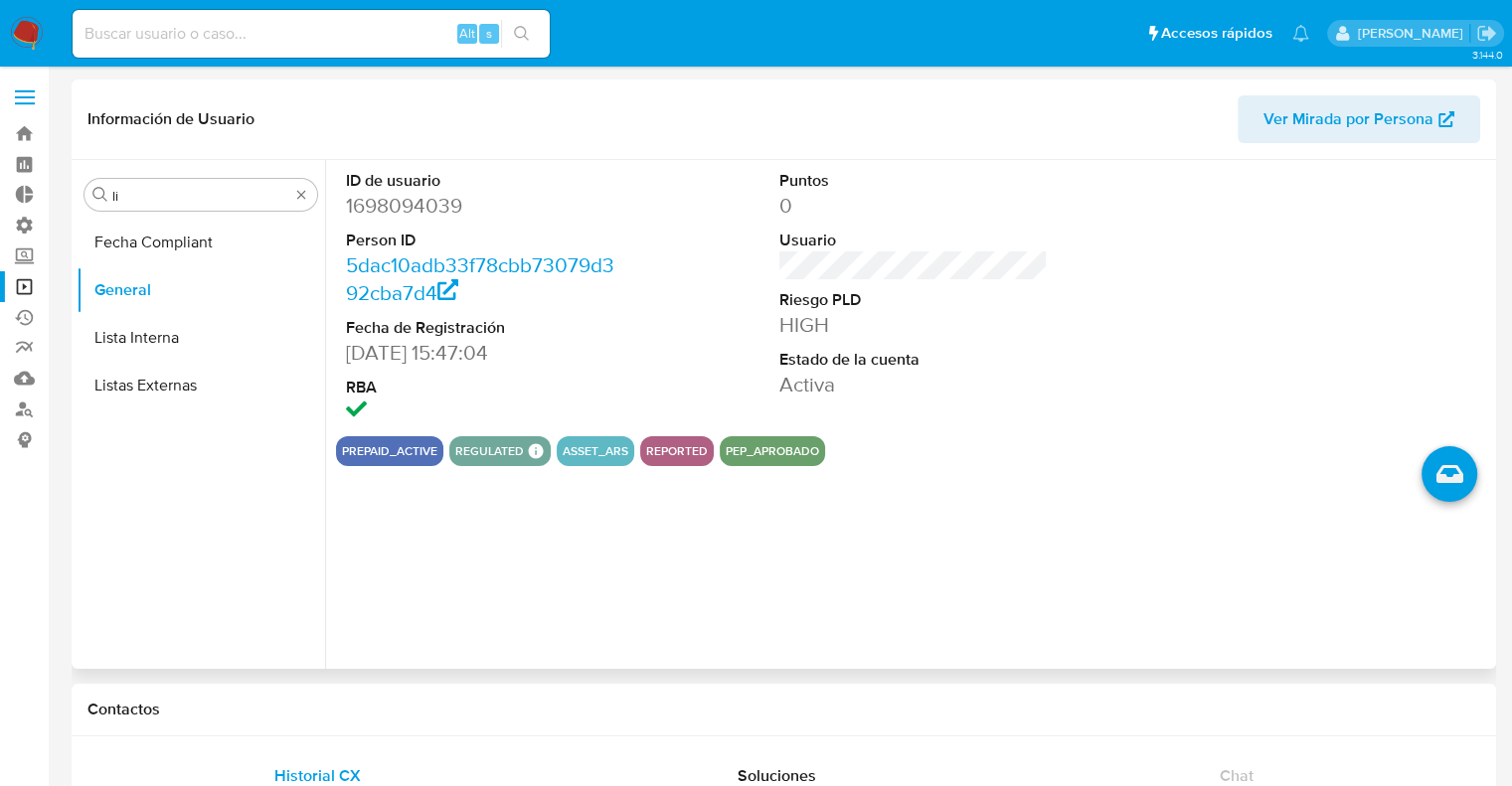 drag, startPoint x: 791, startPoint y: 321, endPoint x: 670, endPoint y: 365, distance: 128.7517 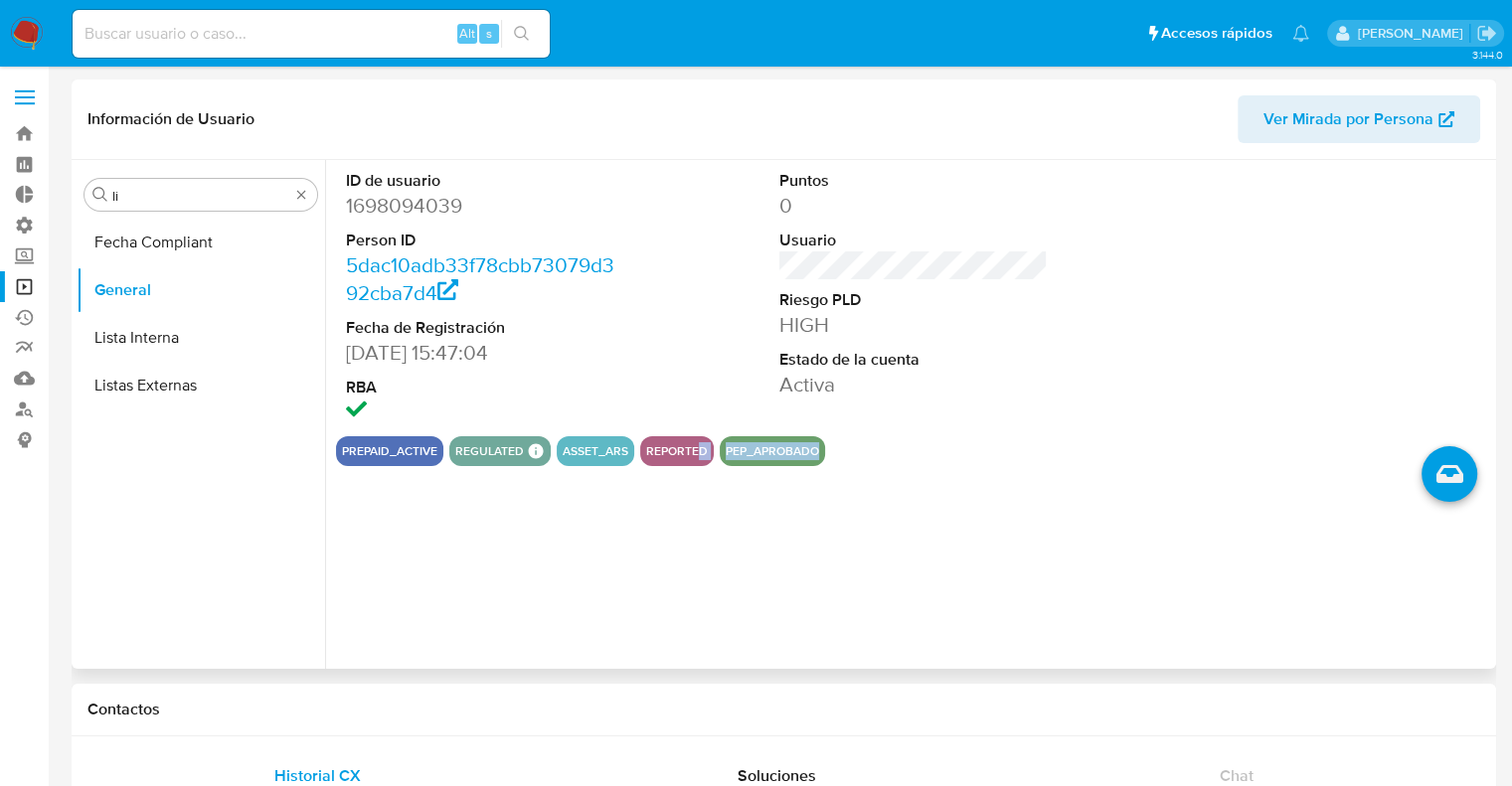 drag, startPoint x: 695, startPoint y: 441, endPoint x: 839, endPoint y: 463, distance: 145.67086 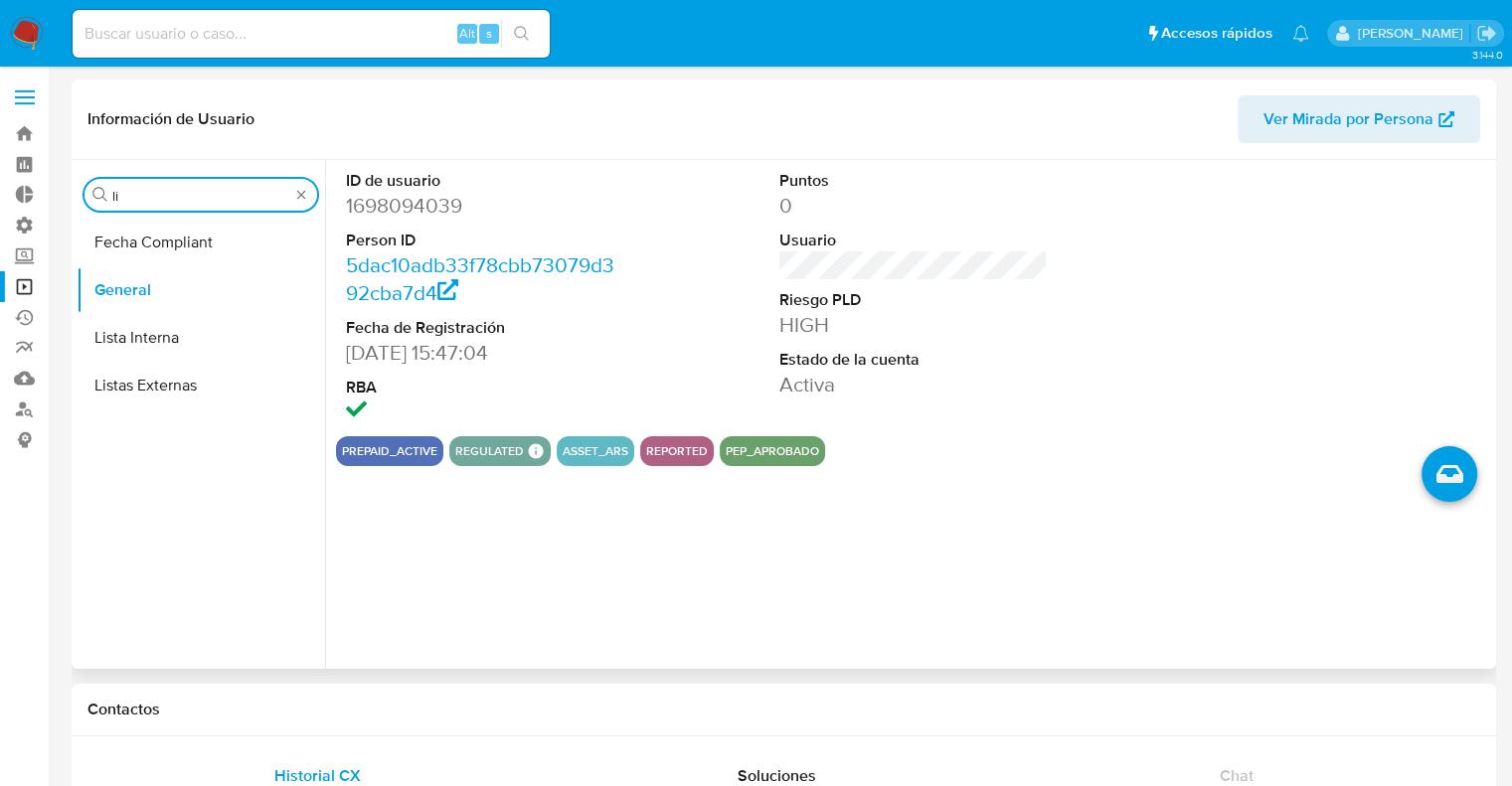 click on "li" at bounding box center (201, 196) 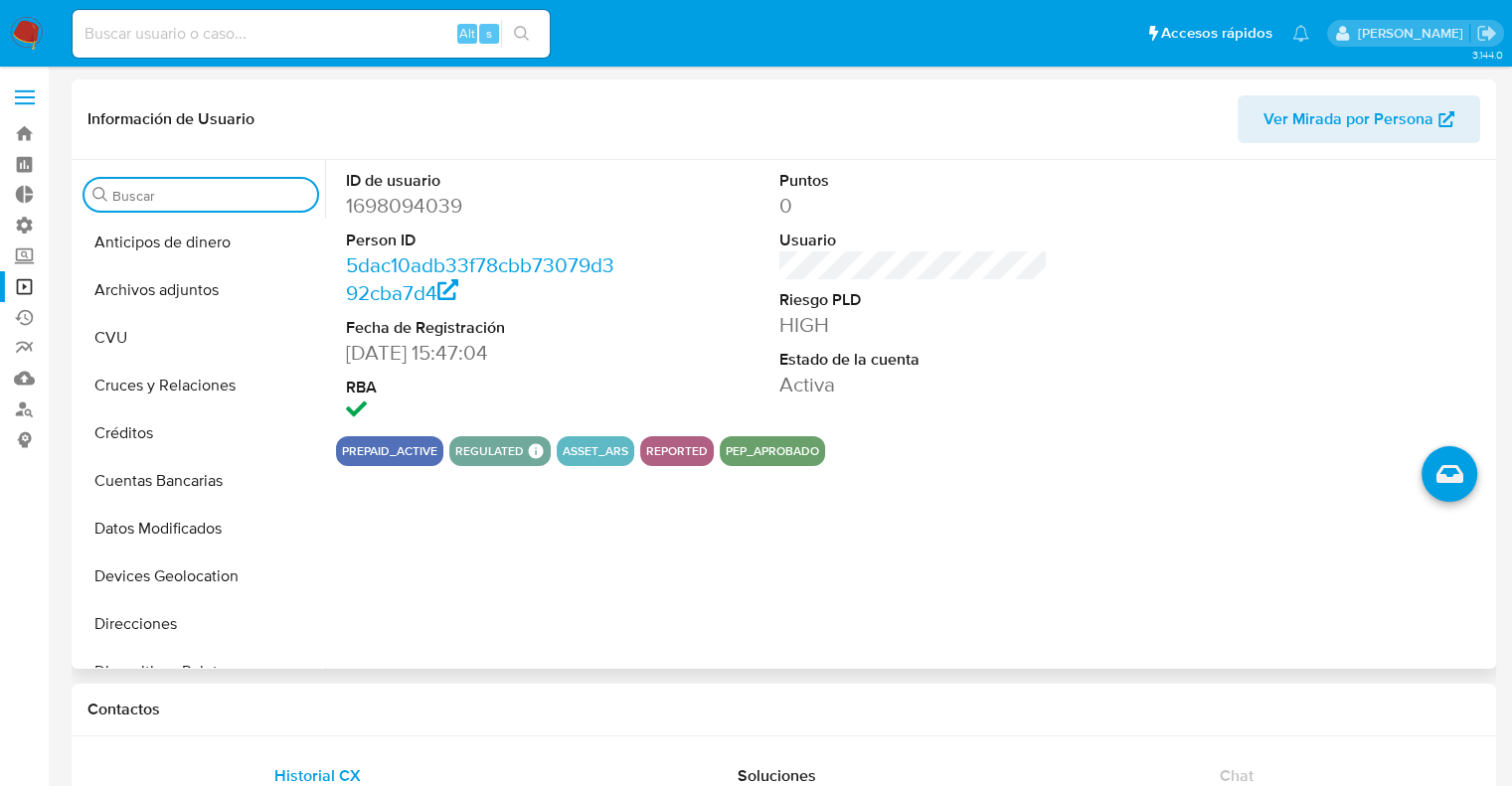 type 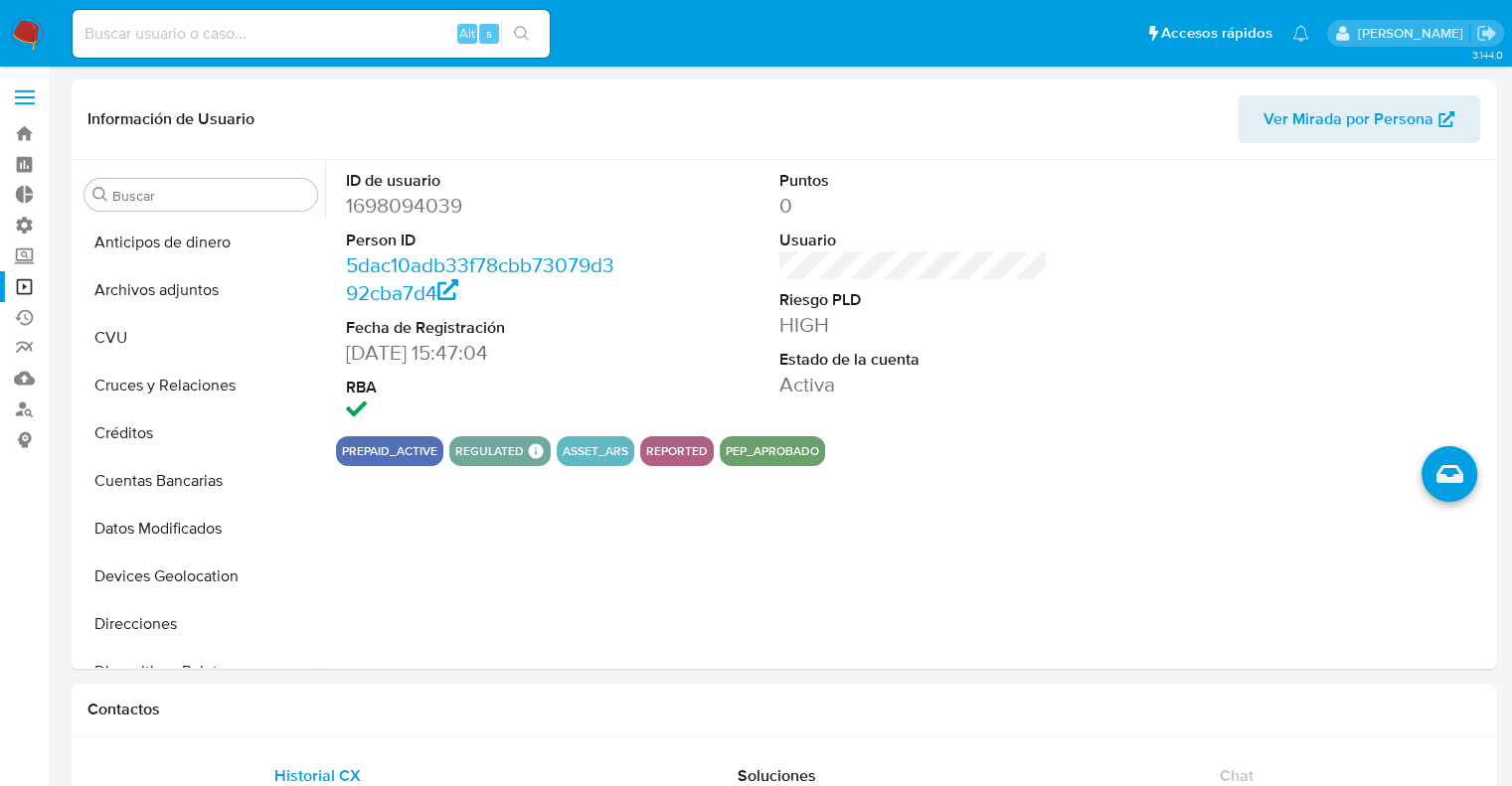 drag, startPoint x: 816, startPoint y: 436, endPoint x: 603, endPoint y: 7, distance: 478.96764 